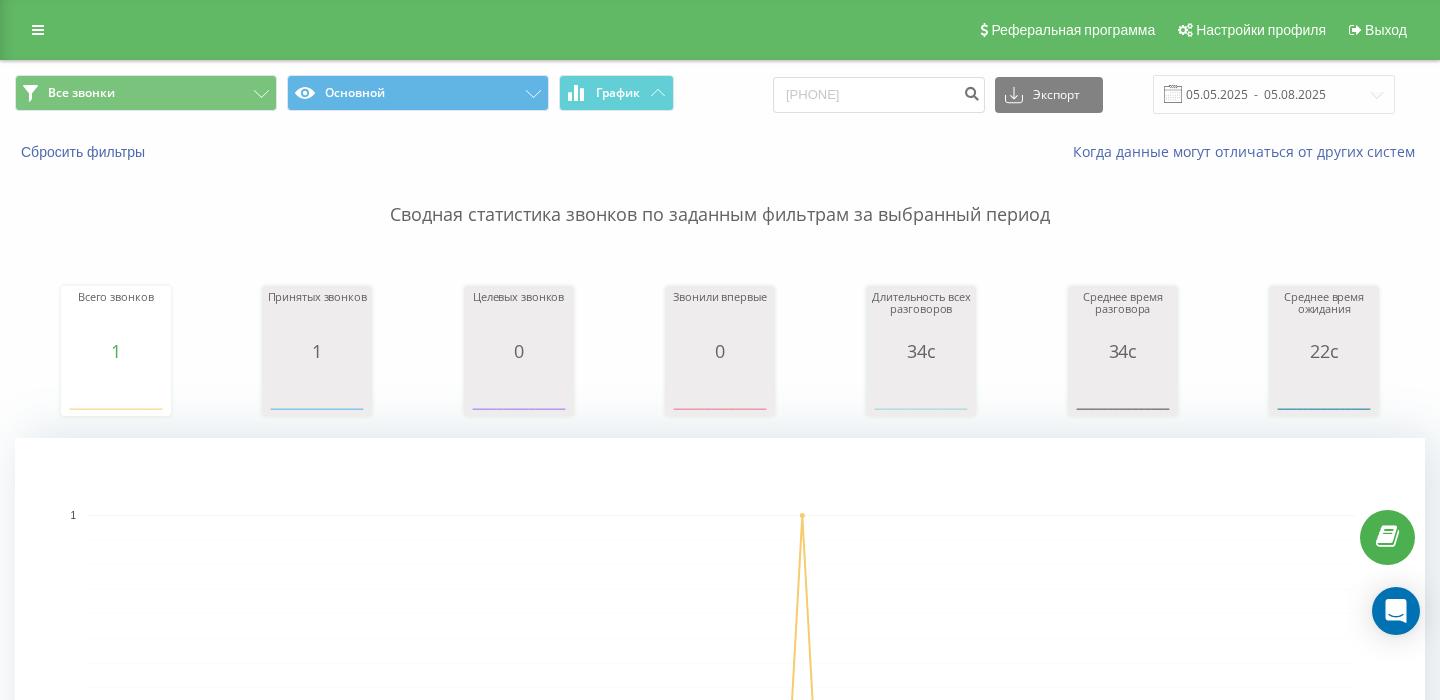 scroll, scrollTop: 857, scrollLeft: 0, axis: vertical 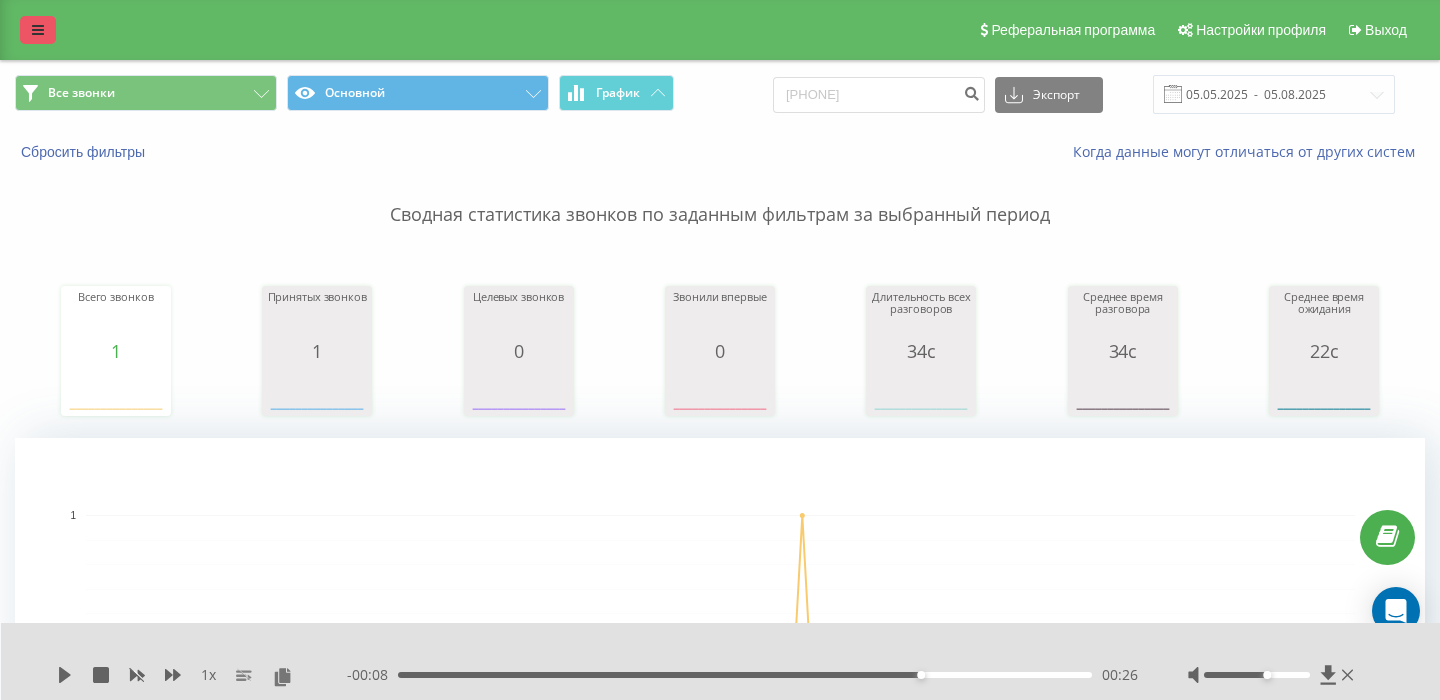 click at bounding box center (38, 30) 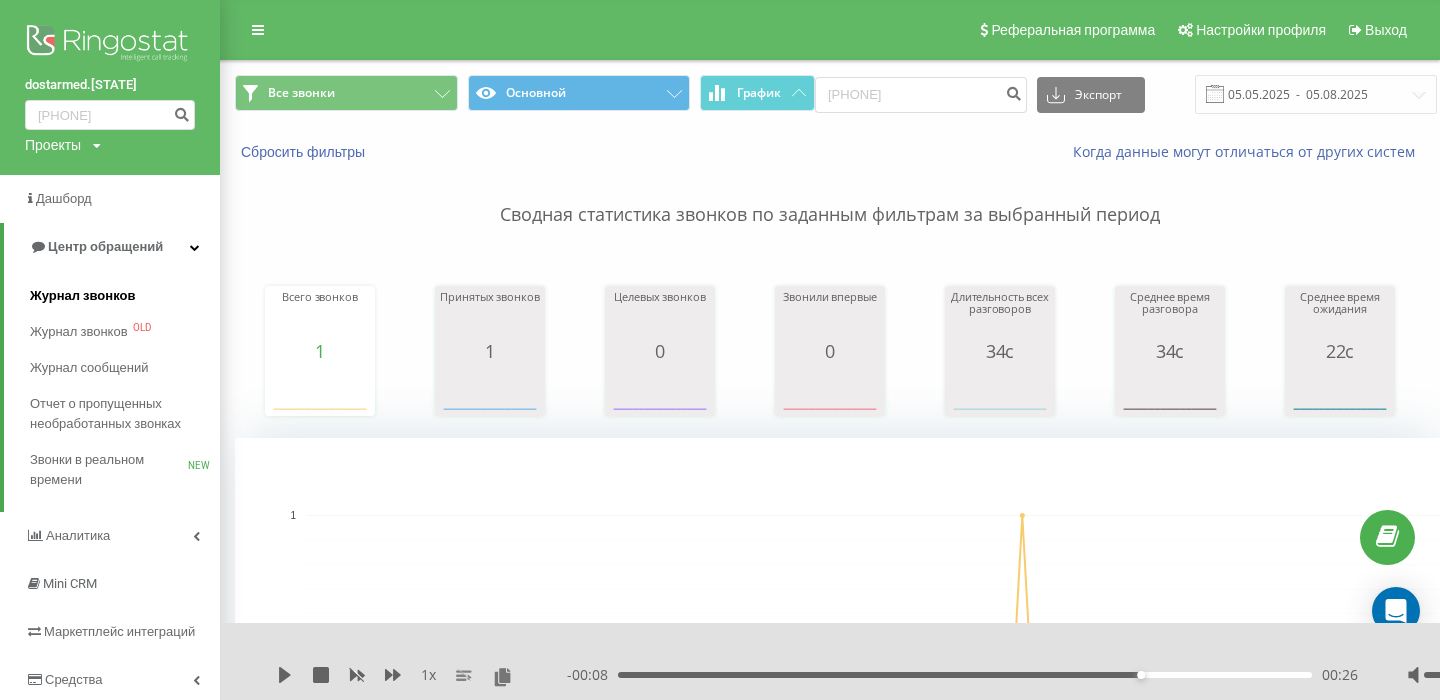 click on "Журнал звонков" at bounding box center (82, 296) 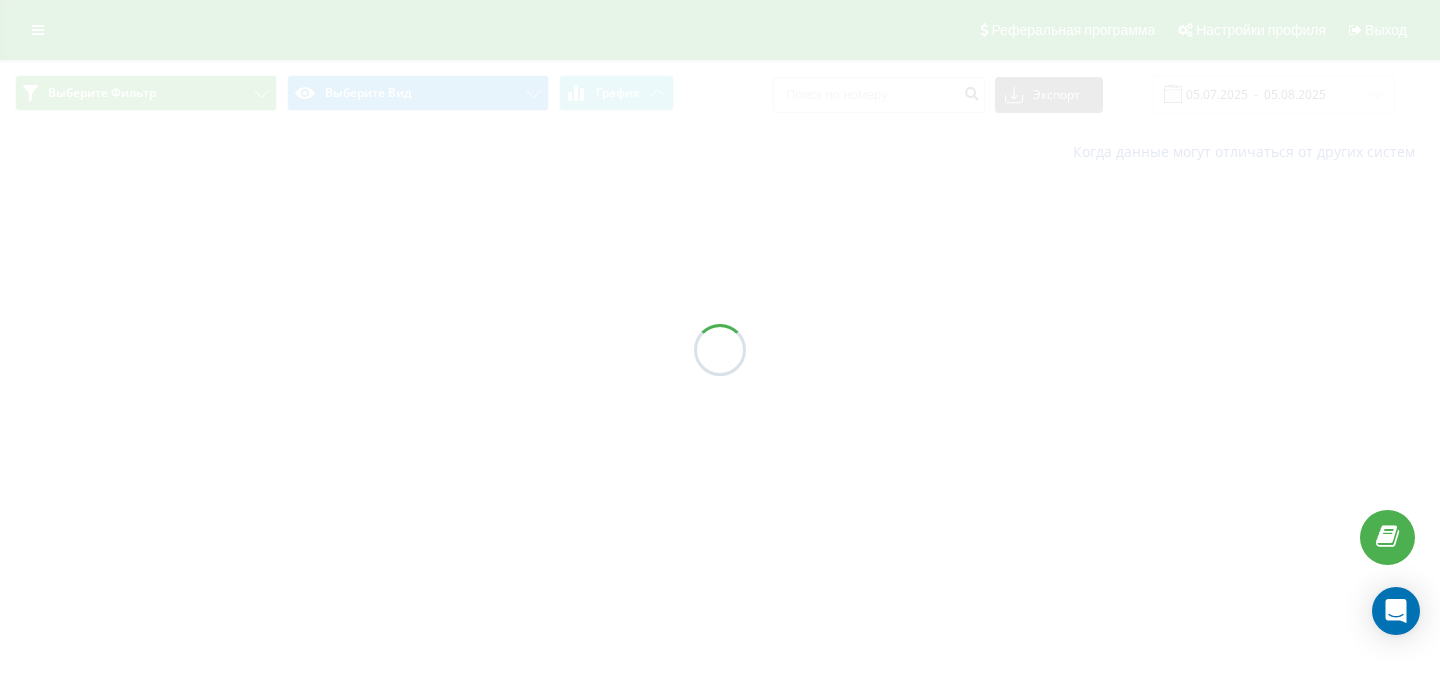 scroll, scrollTop: 0, scrollLeft: 0, axis: both 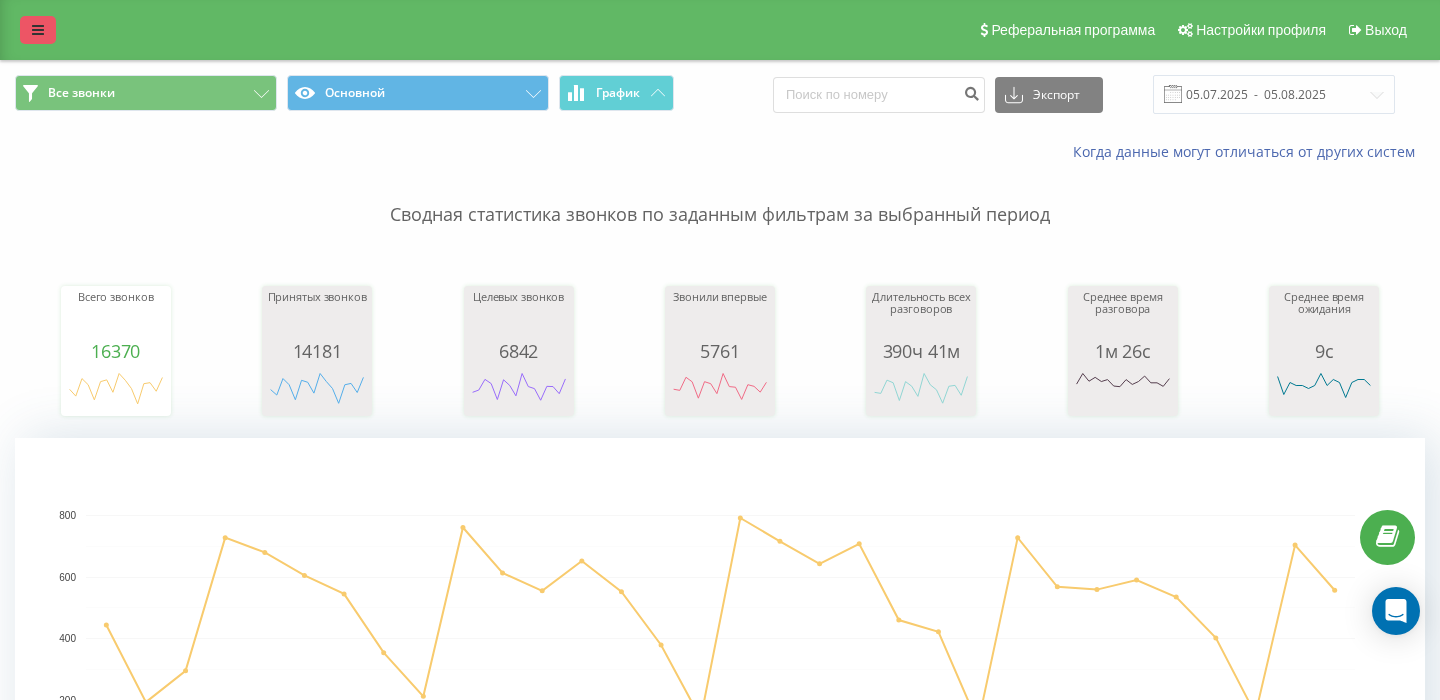 click at bounding box center [38, 30] 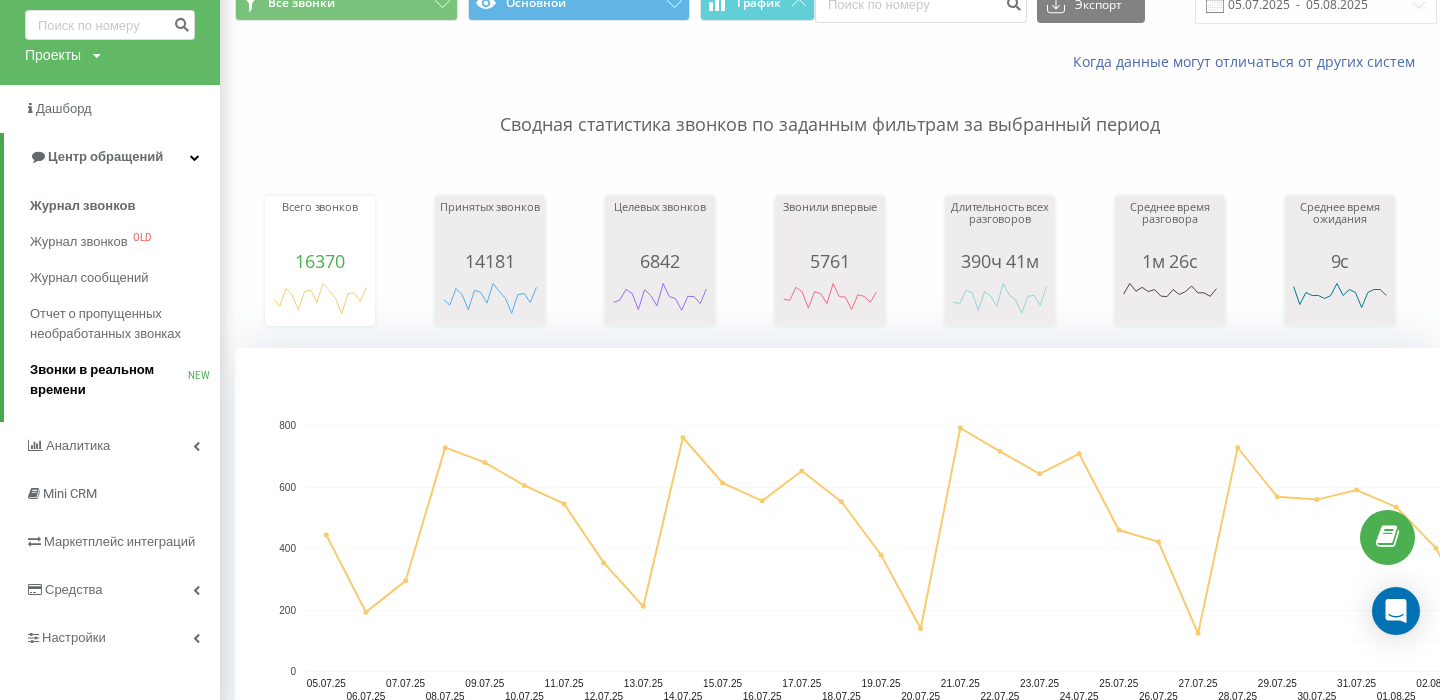 scroll, scrollTop: 91, scrollLeft: 0, axis: vertical 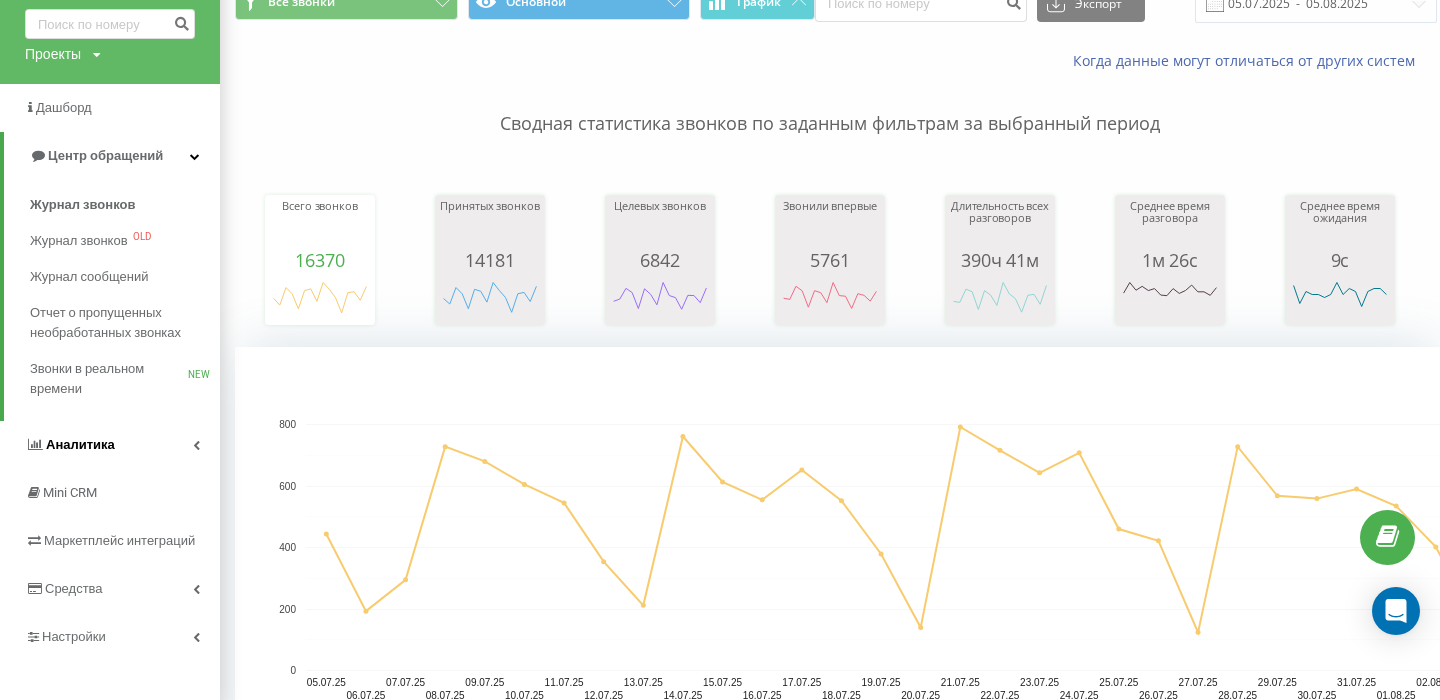 click on "Аналитика" at bounding box center (110, 445) 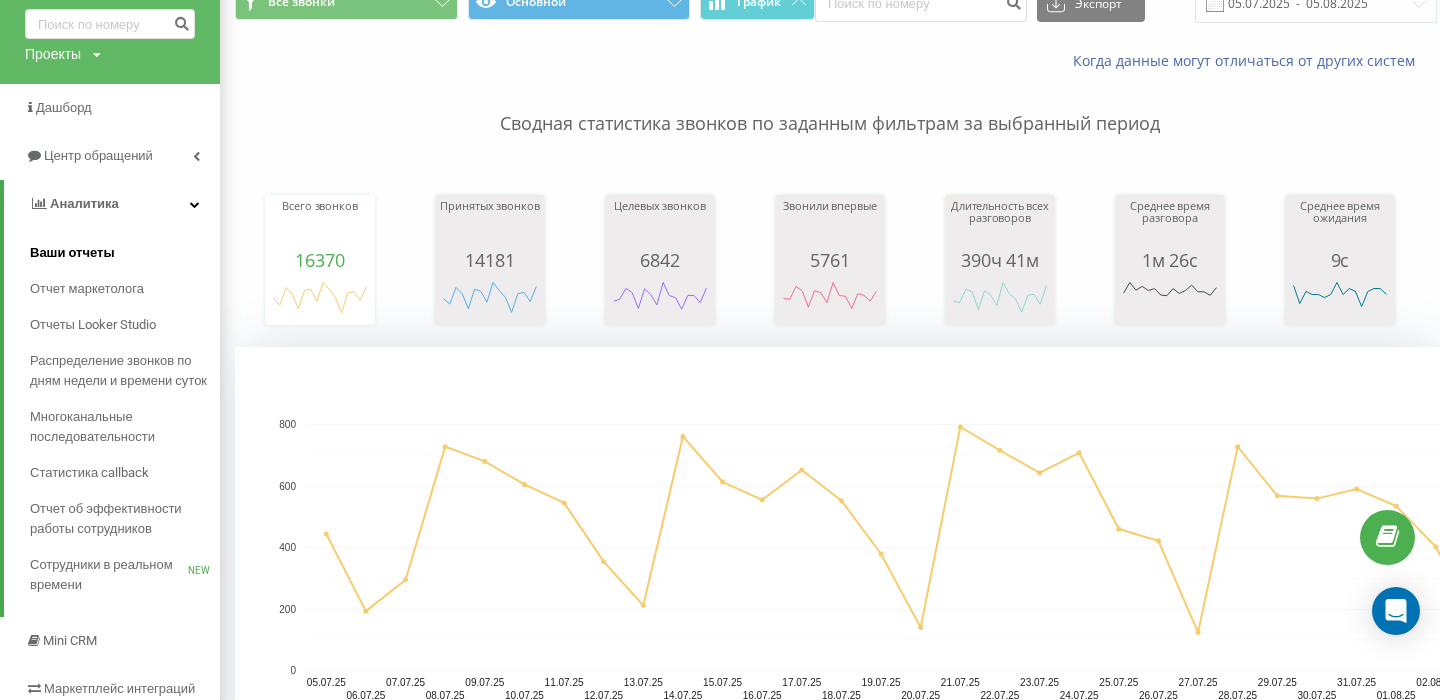 click on "Ваши отчеты" at bounding box center (125, 253) 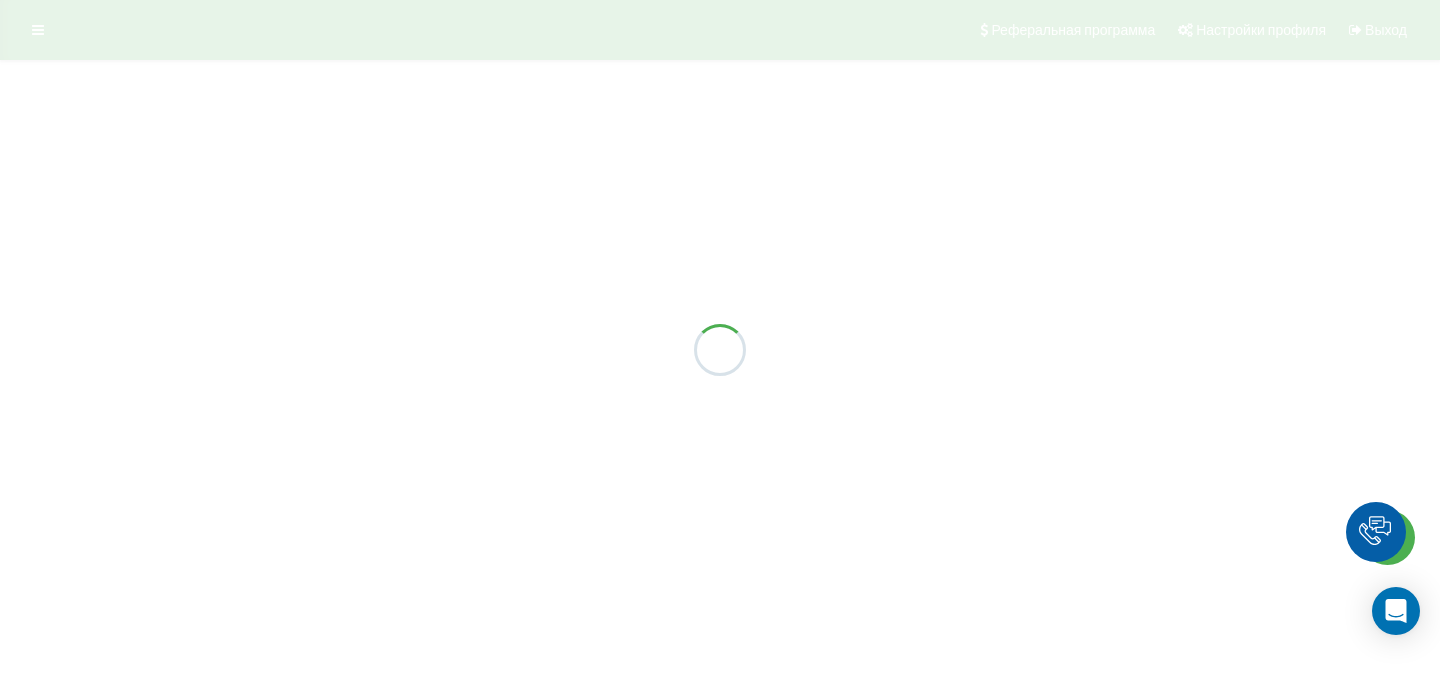 scroll, scrollTop: 0, scrollLeft: 0, axis: both 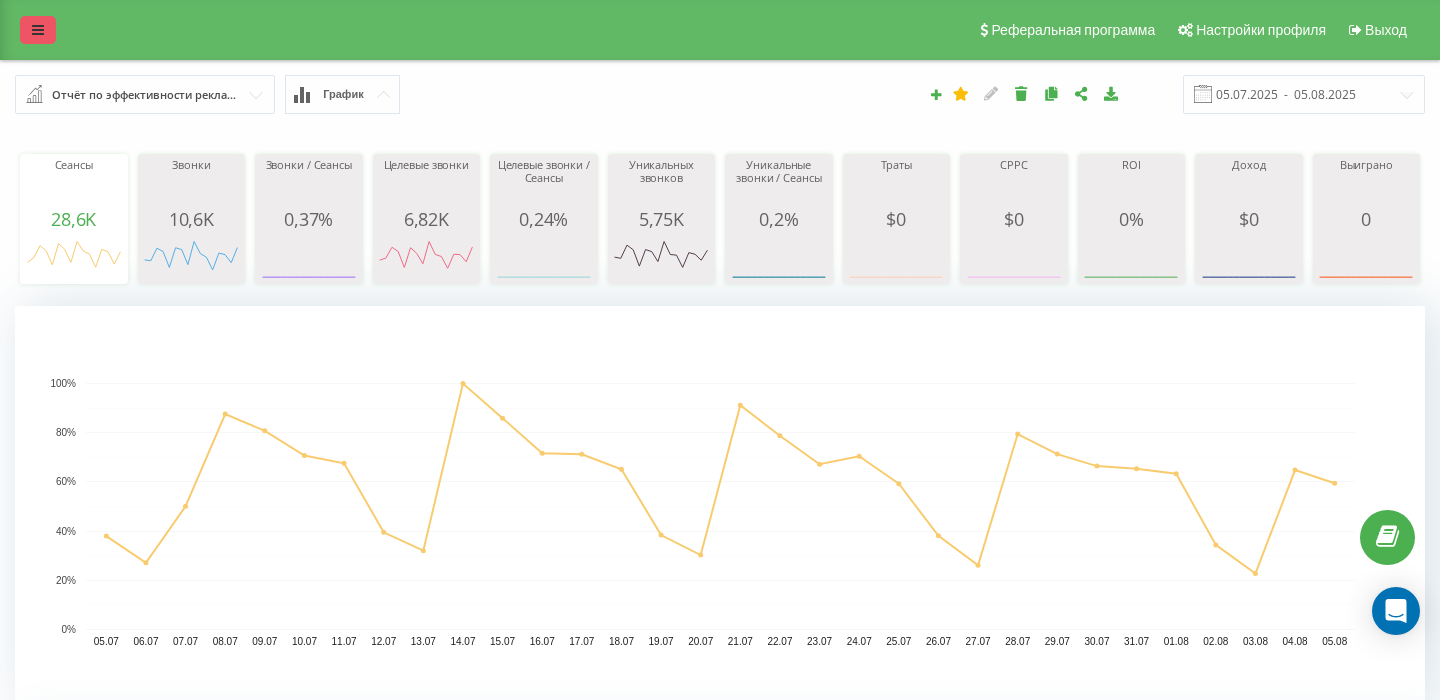 click at bounding box center [38, 30] 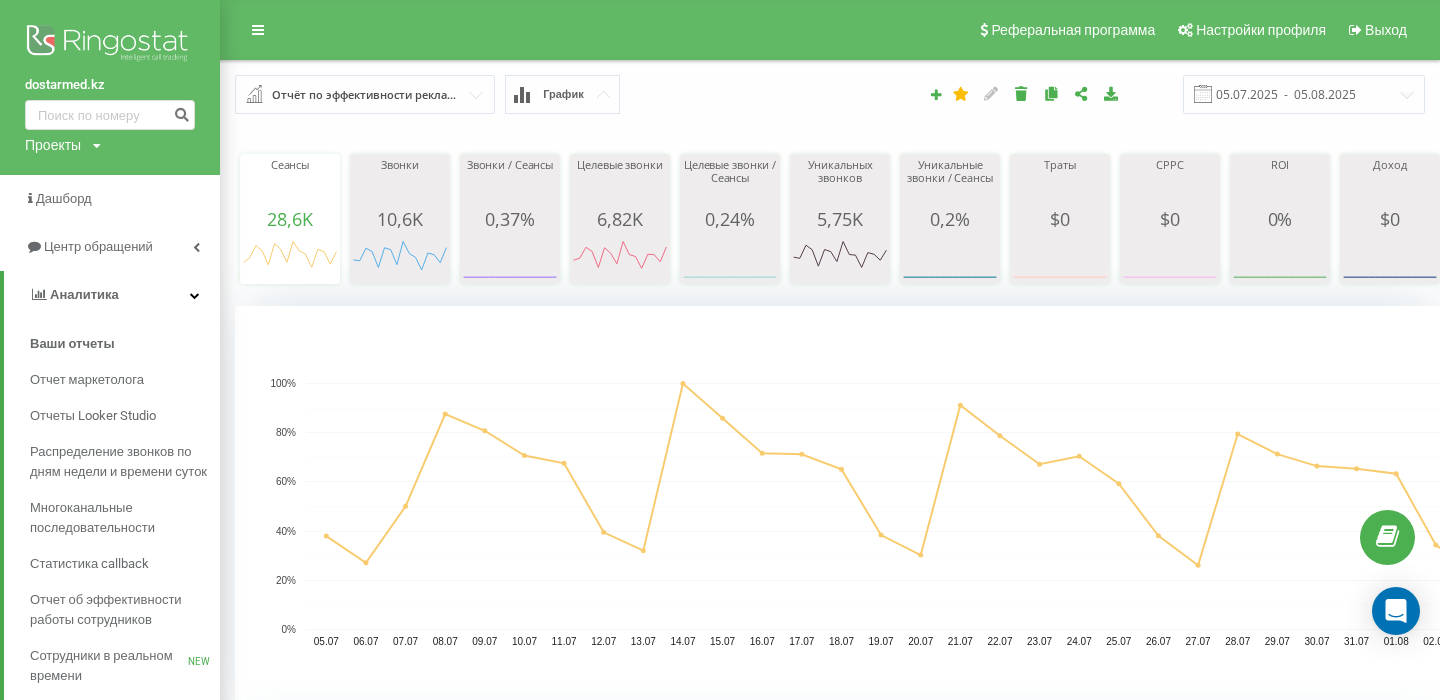 click on "Отчёт по эффективности рекламных кампаний" at bounding box center (366, 95) 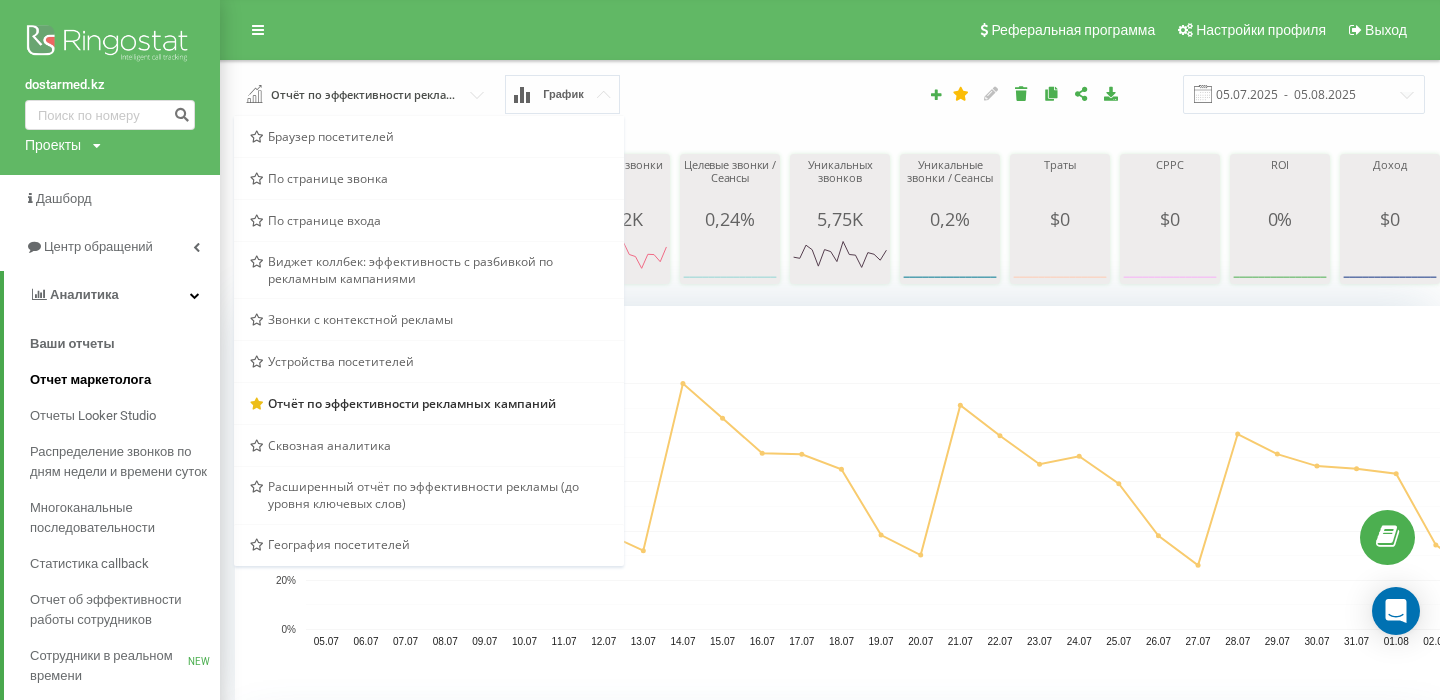 click on "Отчет маркетолога" at bounding box center [90, 380] 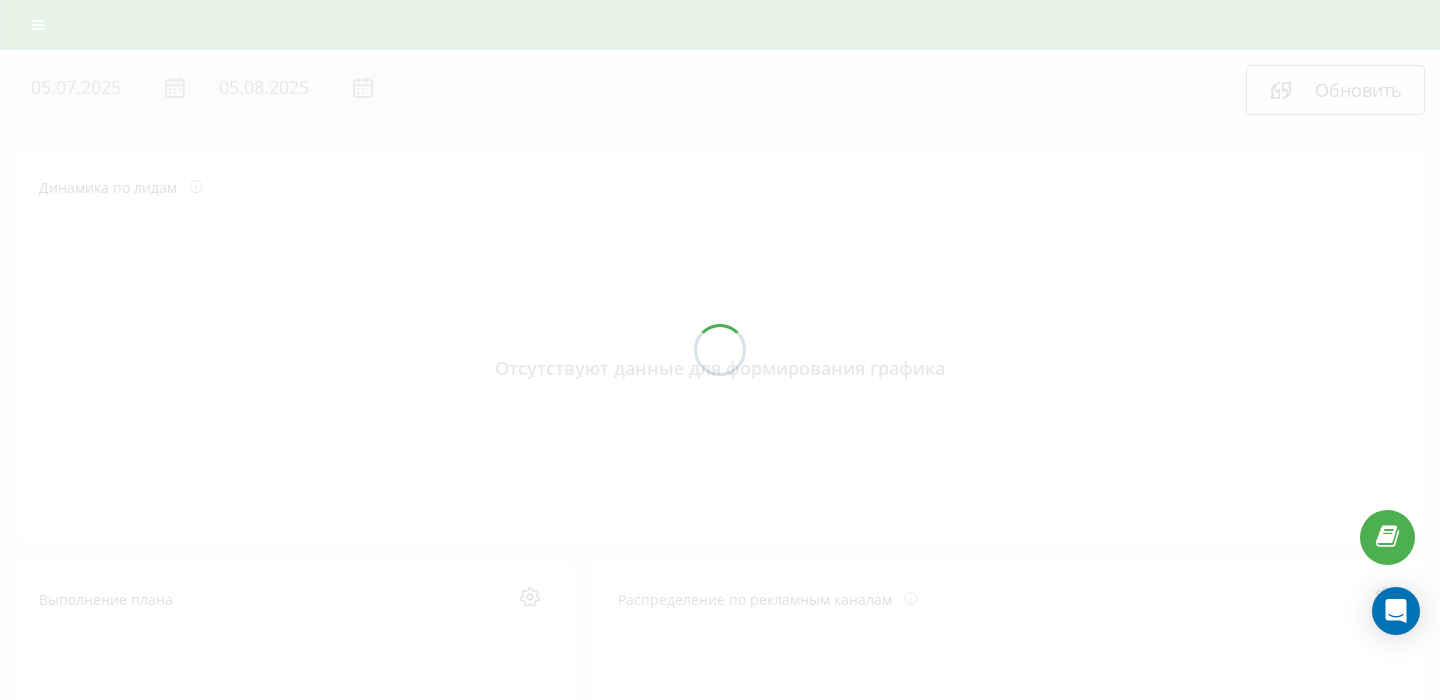 scroll, scrollTop: 0, scrollLeft: 0, axis: both 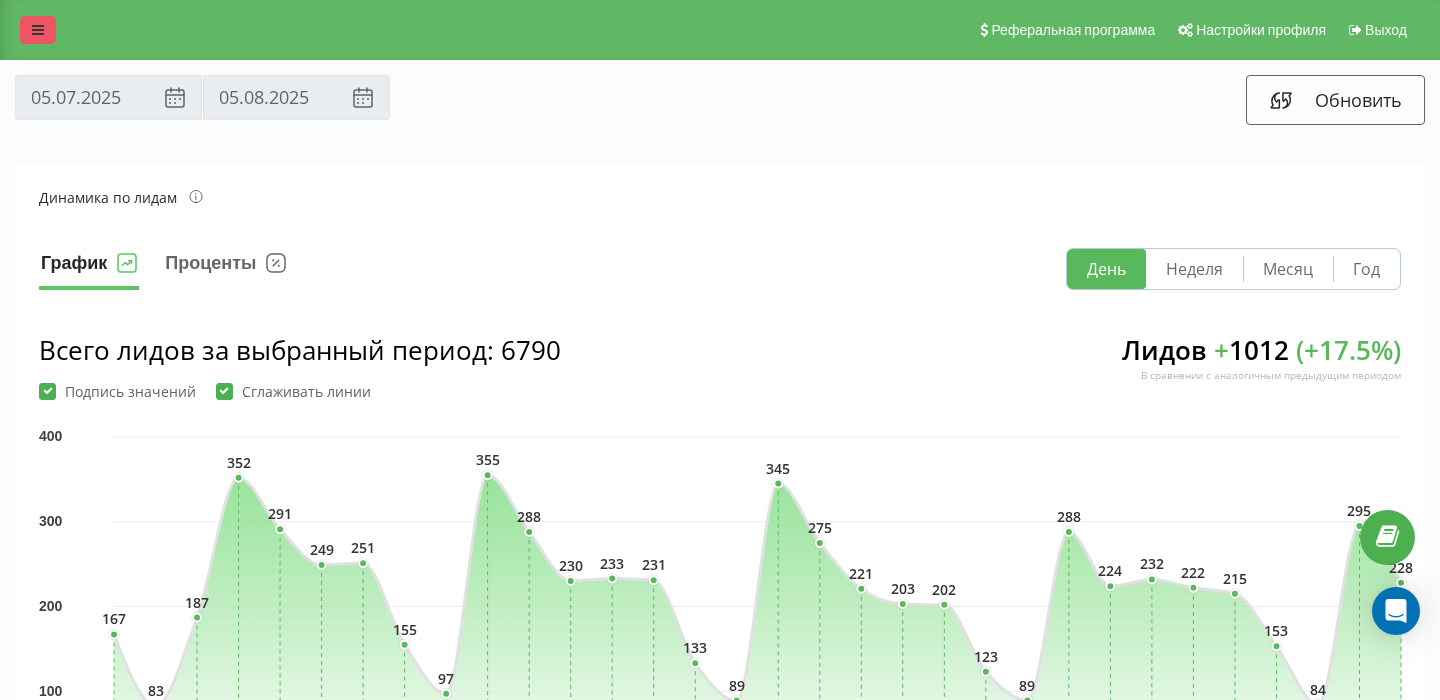 click at bounding box center [38, 30] 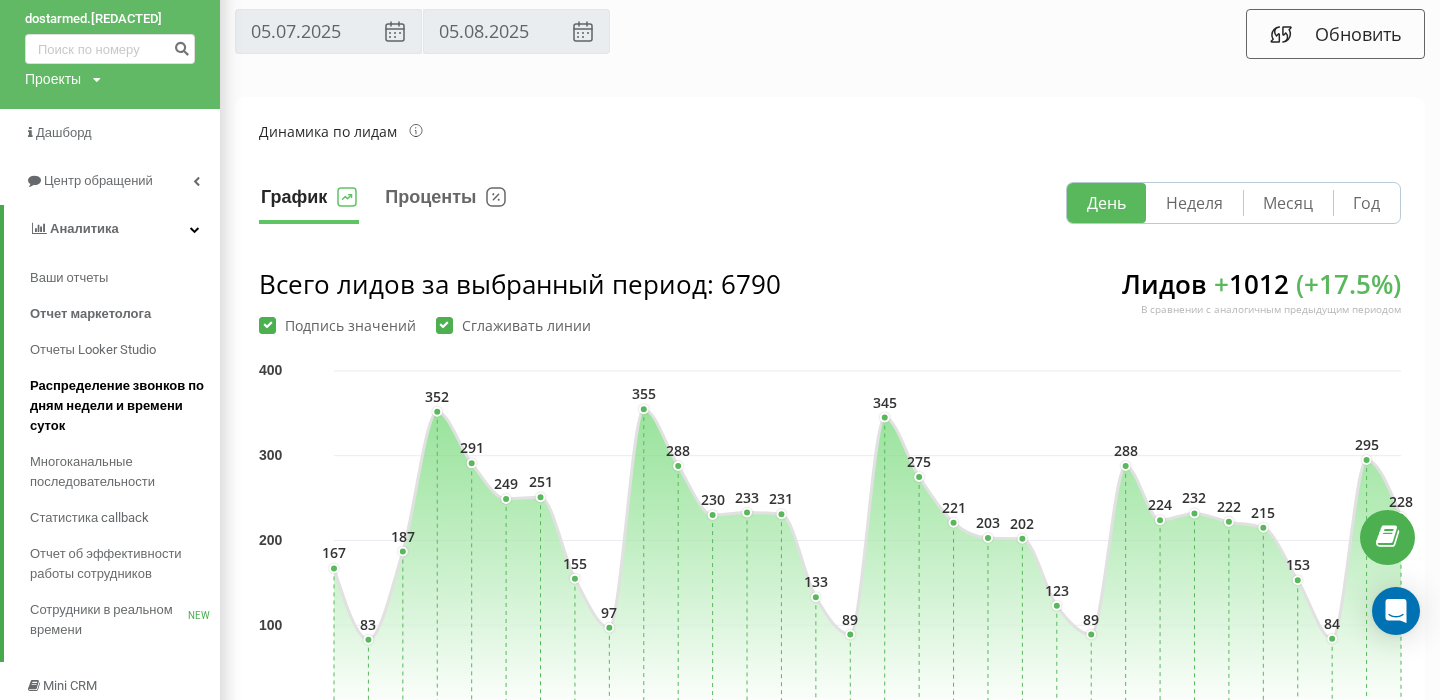 scroll, scrollTop: 70, scrollLeft: 0, axis: vertical 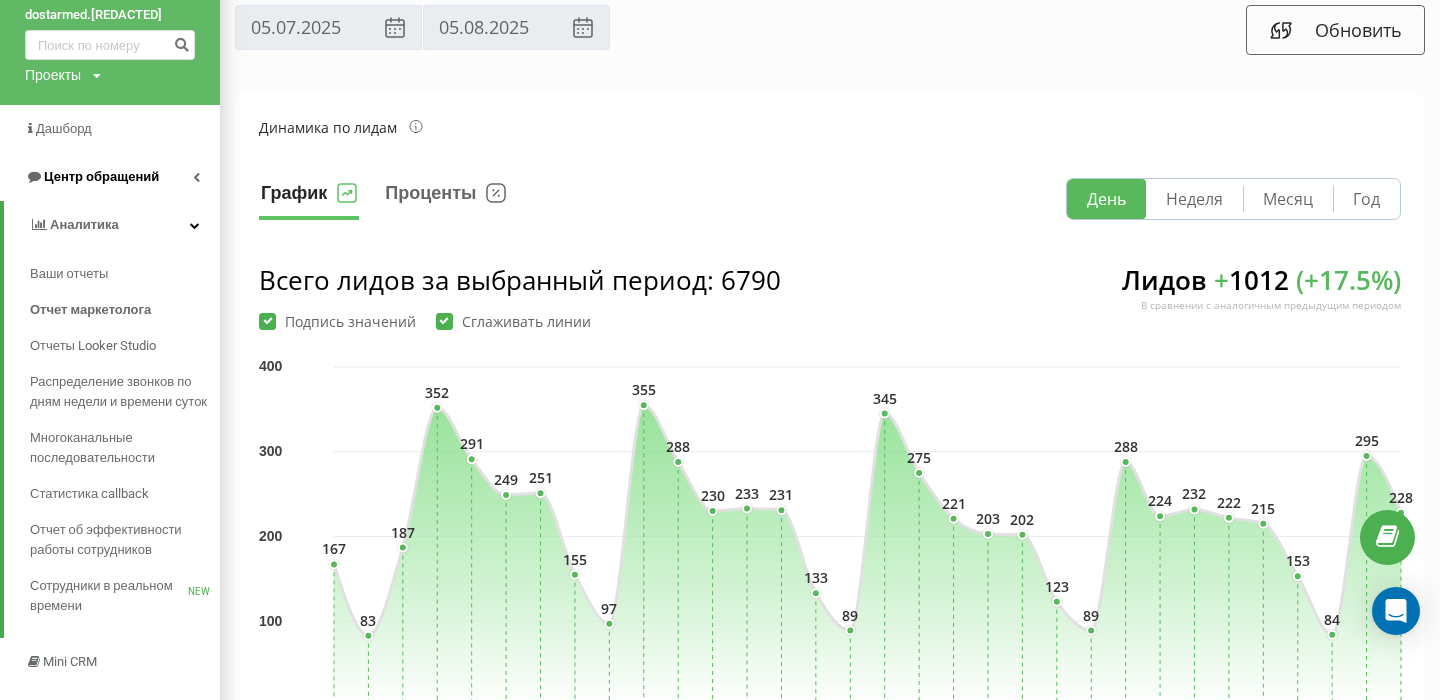 click on "Центр обращений" at bounding box center [110, 177] 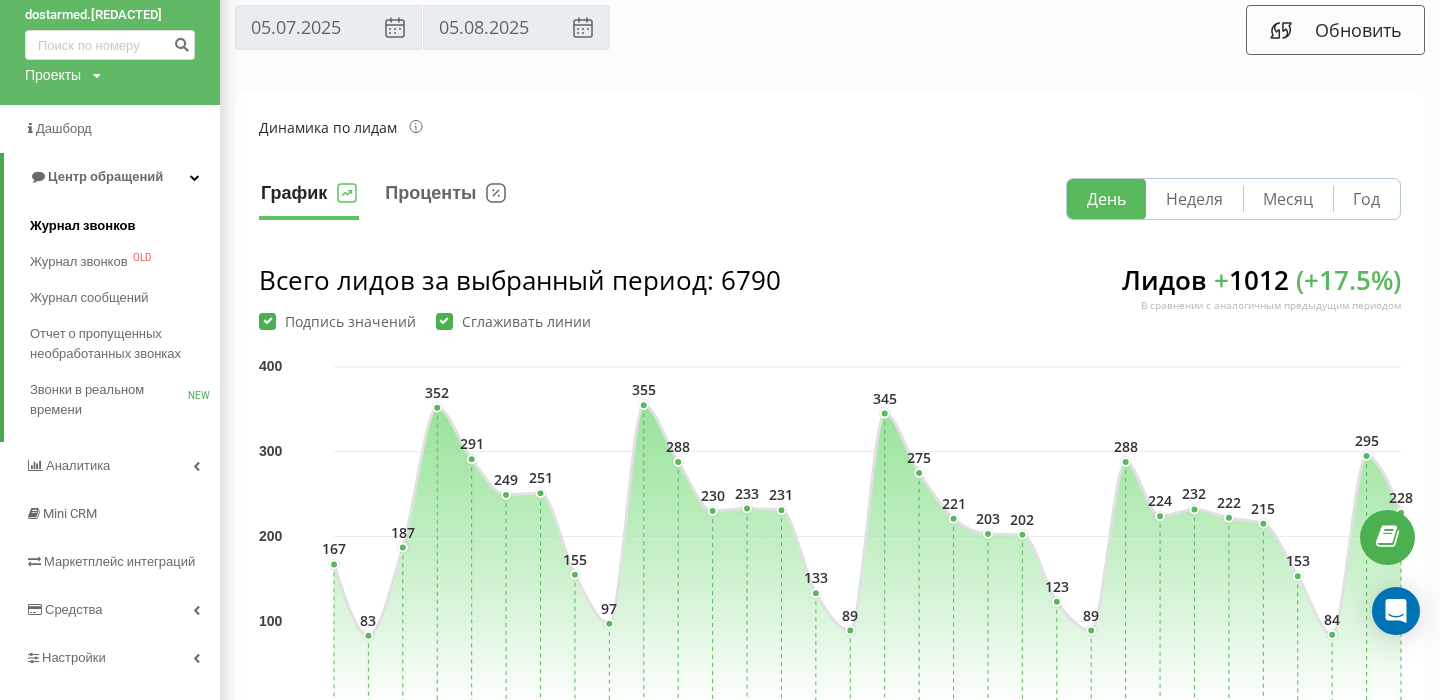 click on "Журнал звонков" at bounding box center (82, 226) 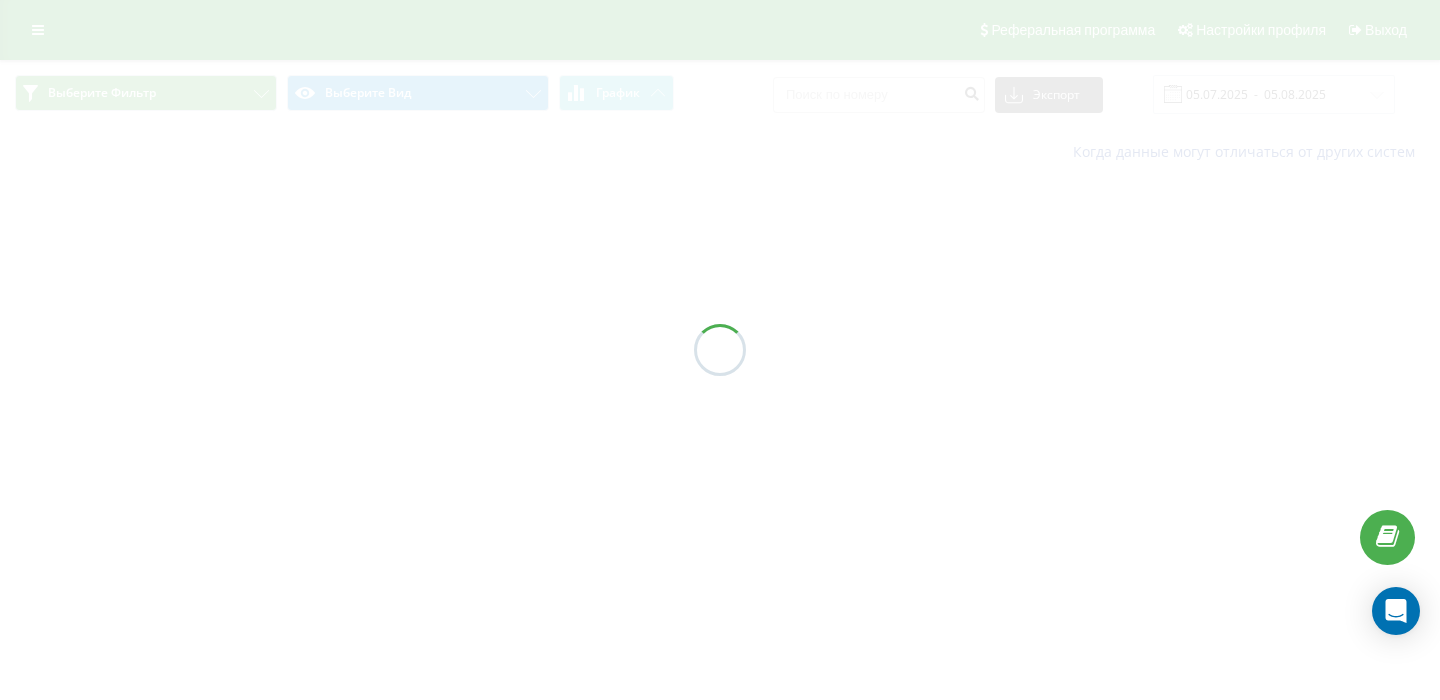 scroll, scrollTop: 0, scrollLeft: 0, axis: both 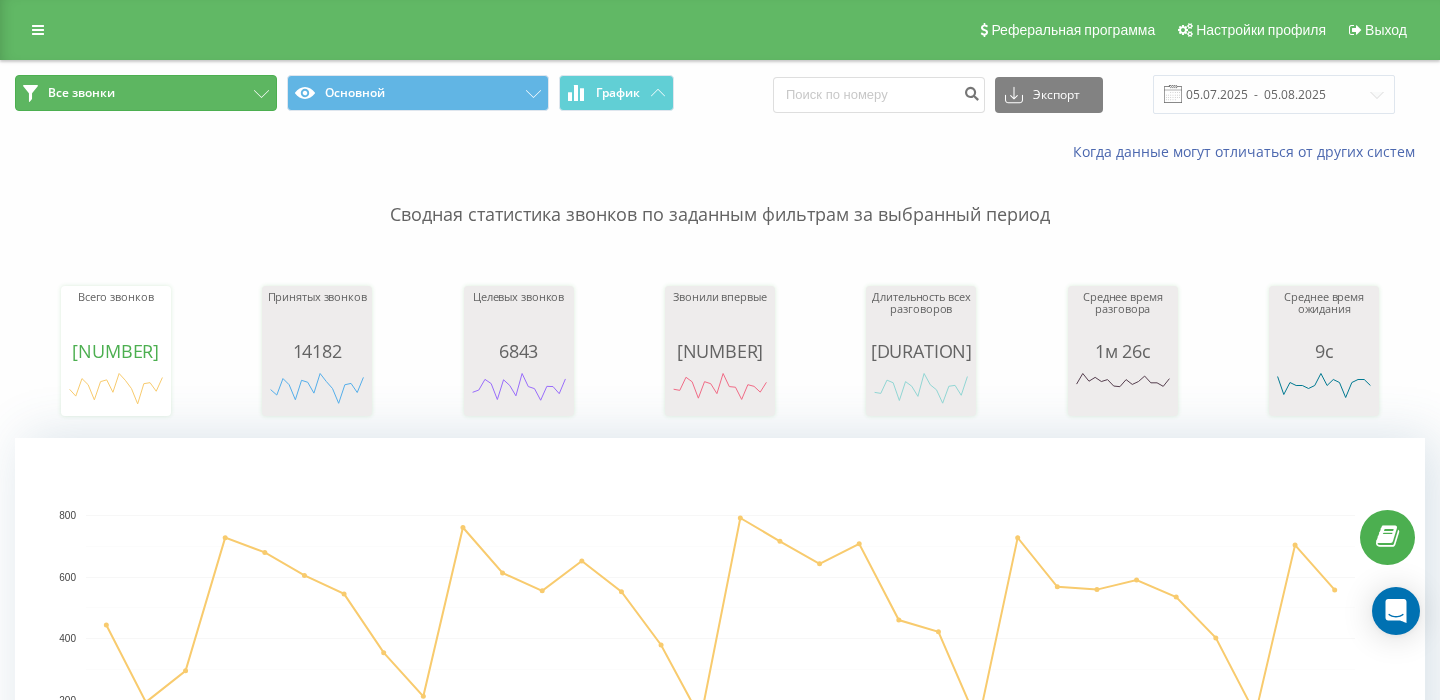 click 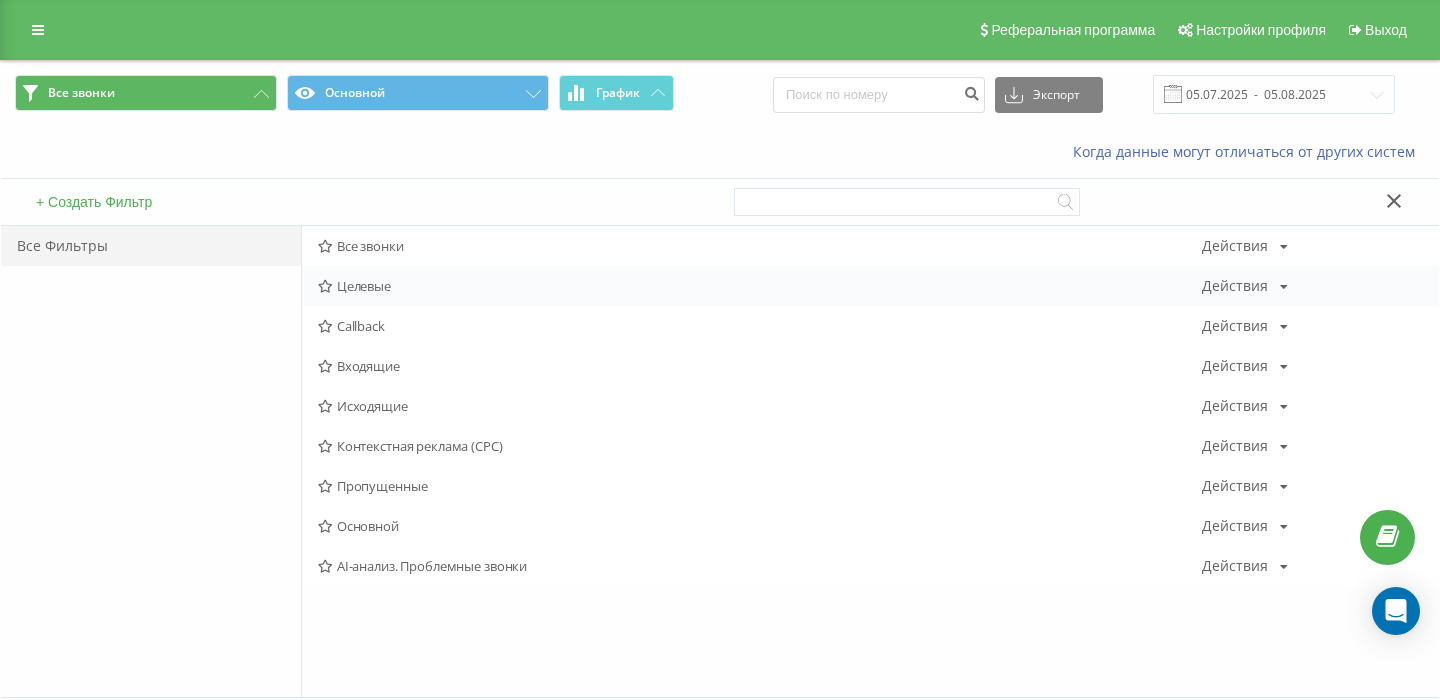 click on "Целевые" at bounding box center (760, 286) 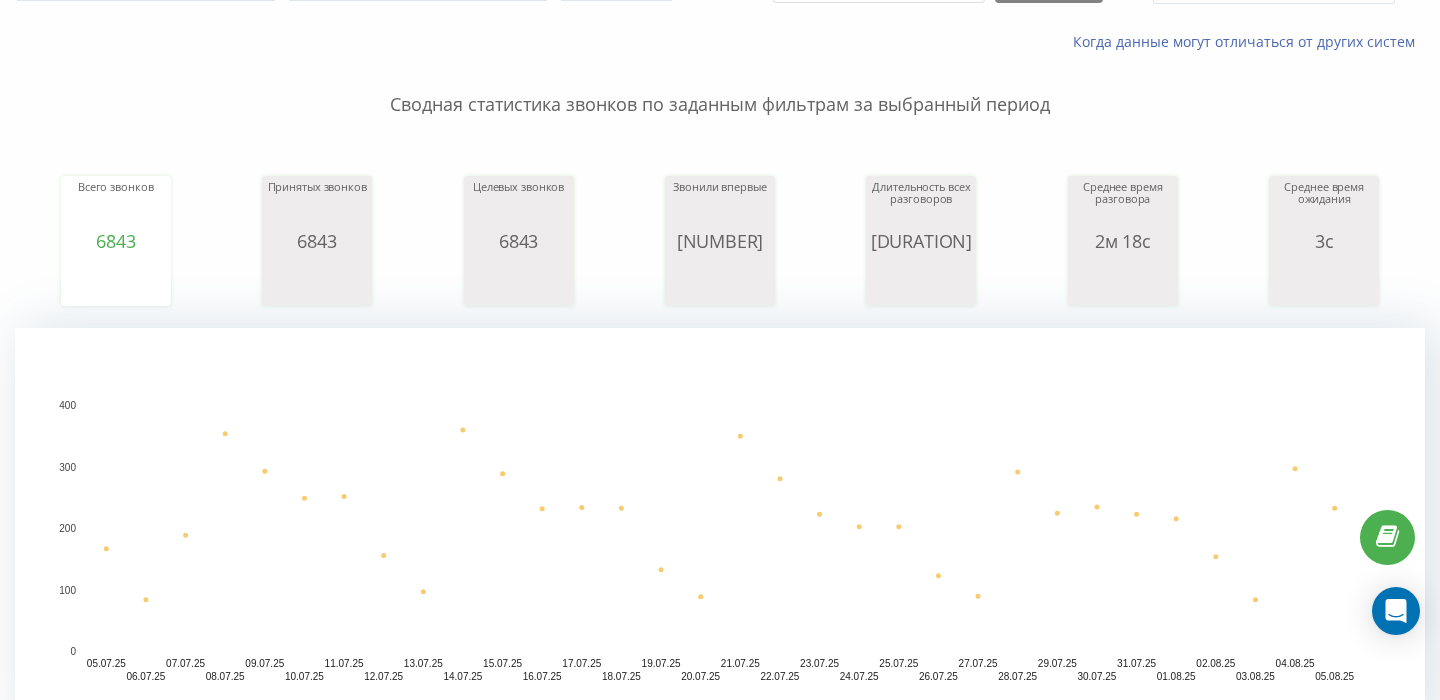 scroll, scrollTop: 0, scrollLeft: 0, axis: both 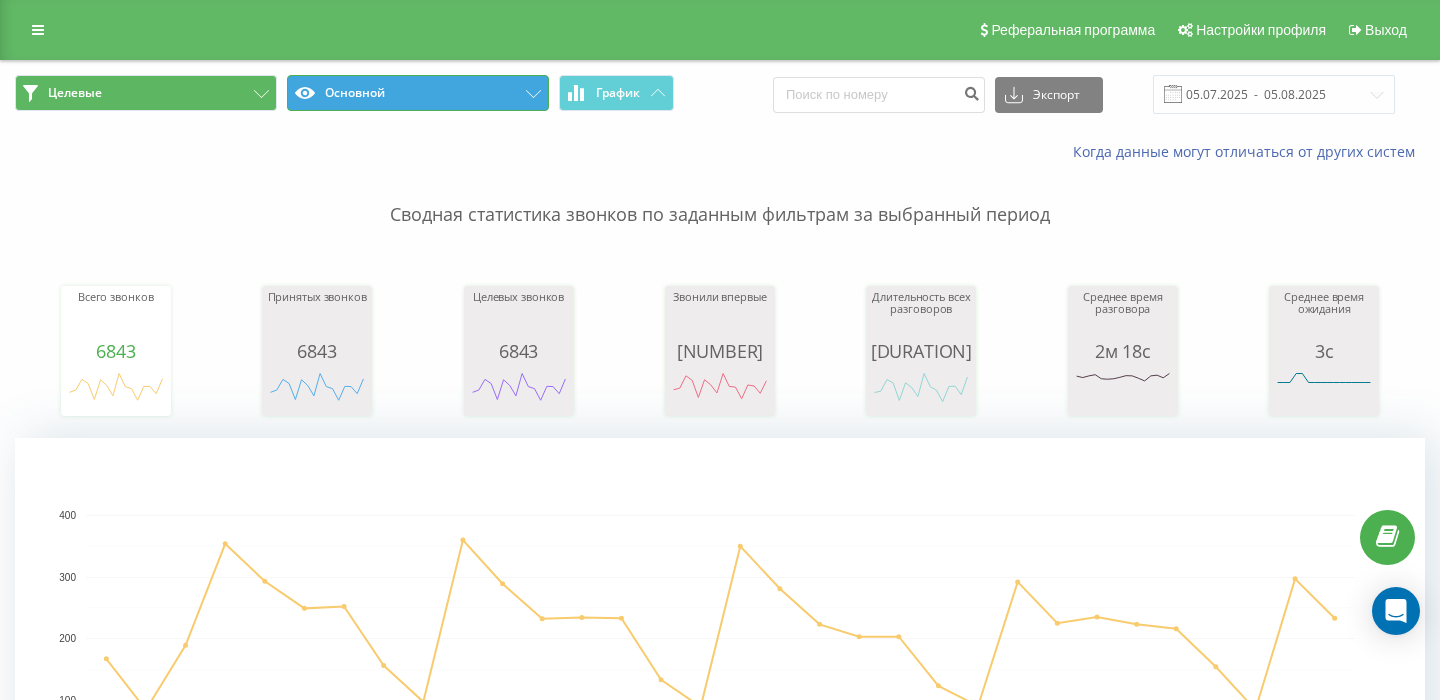 click on "Основной" at bounding box center [418, 93] 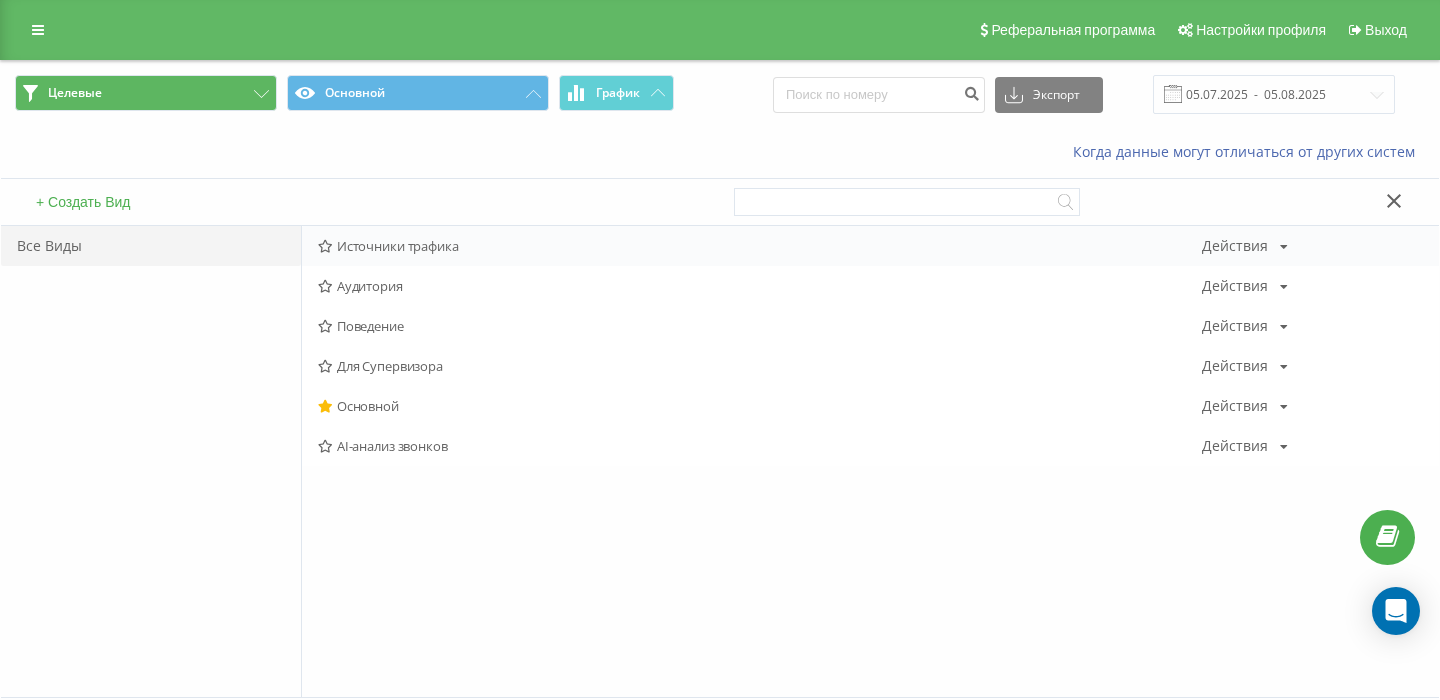click on "Источники трафика" at bounding box center (760, 246) 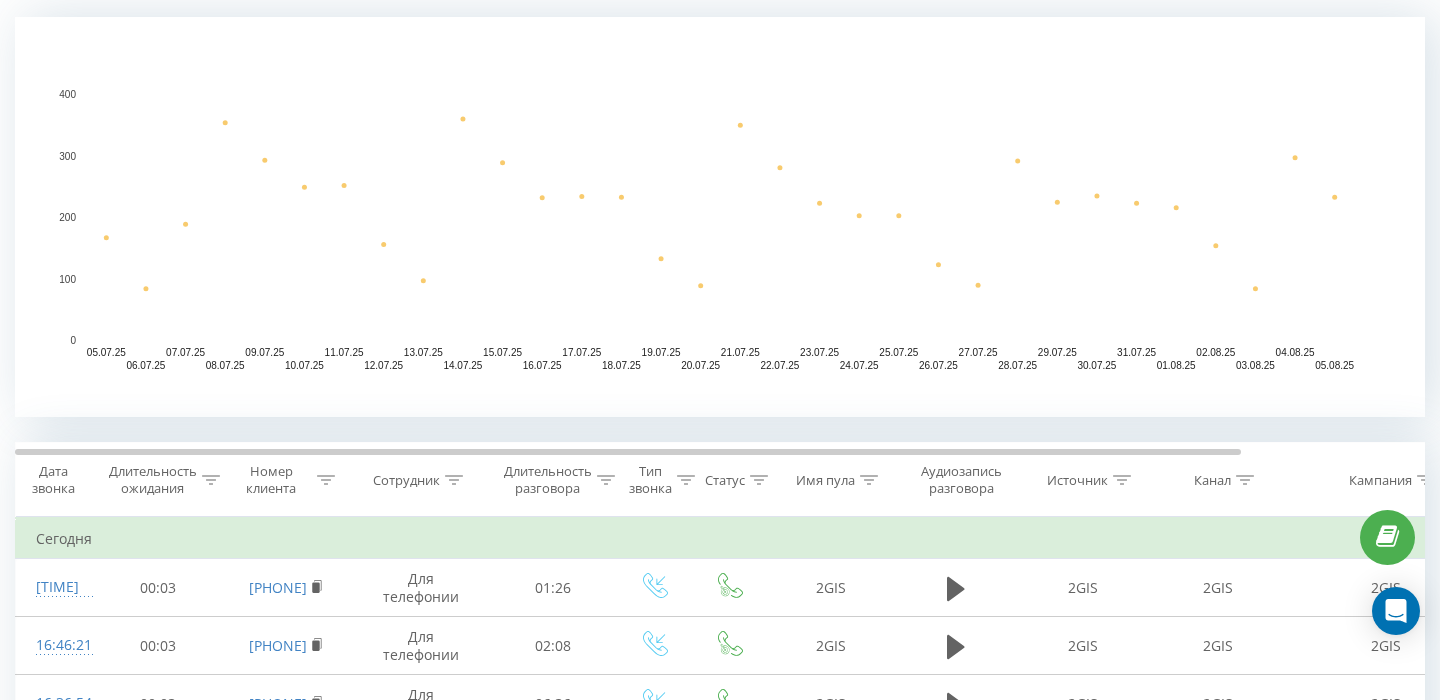 scroll, scrollTop: 487, scrollLeft: 0, axis: vertical 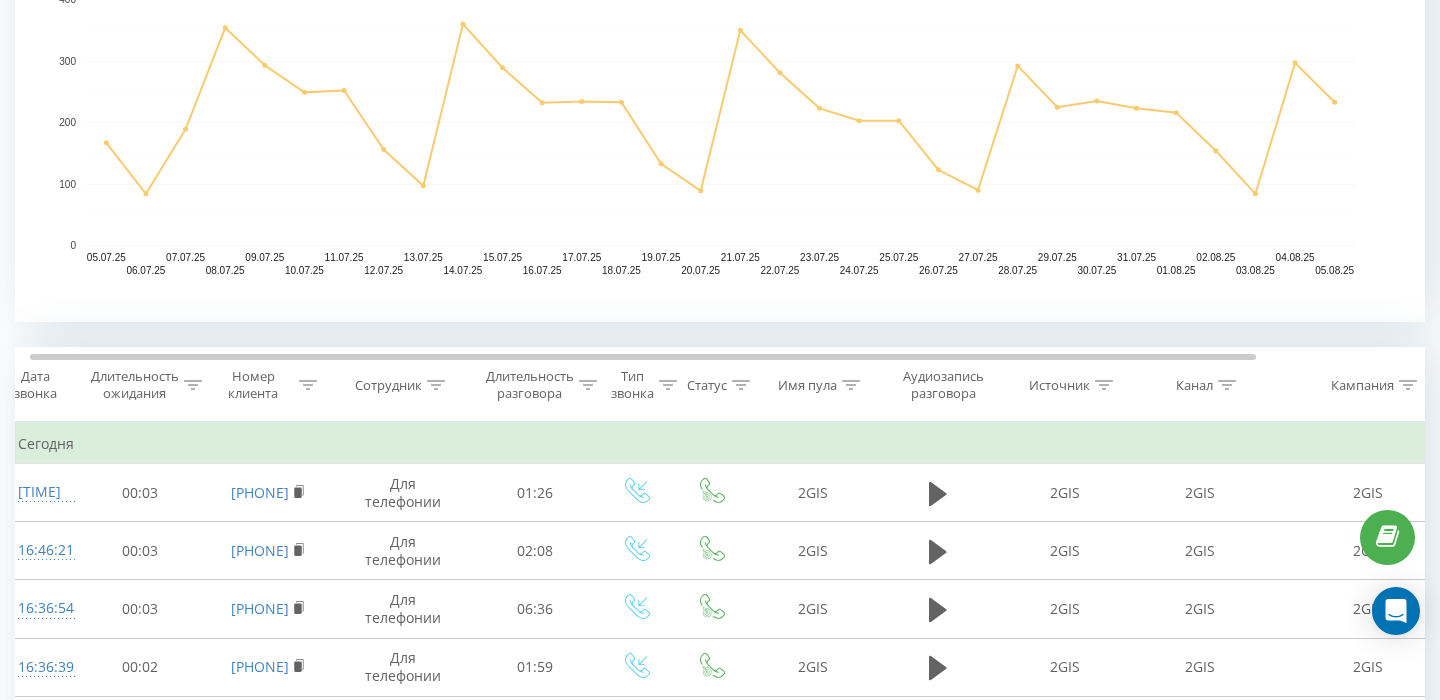 click at bounding box center [1104, 385] 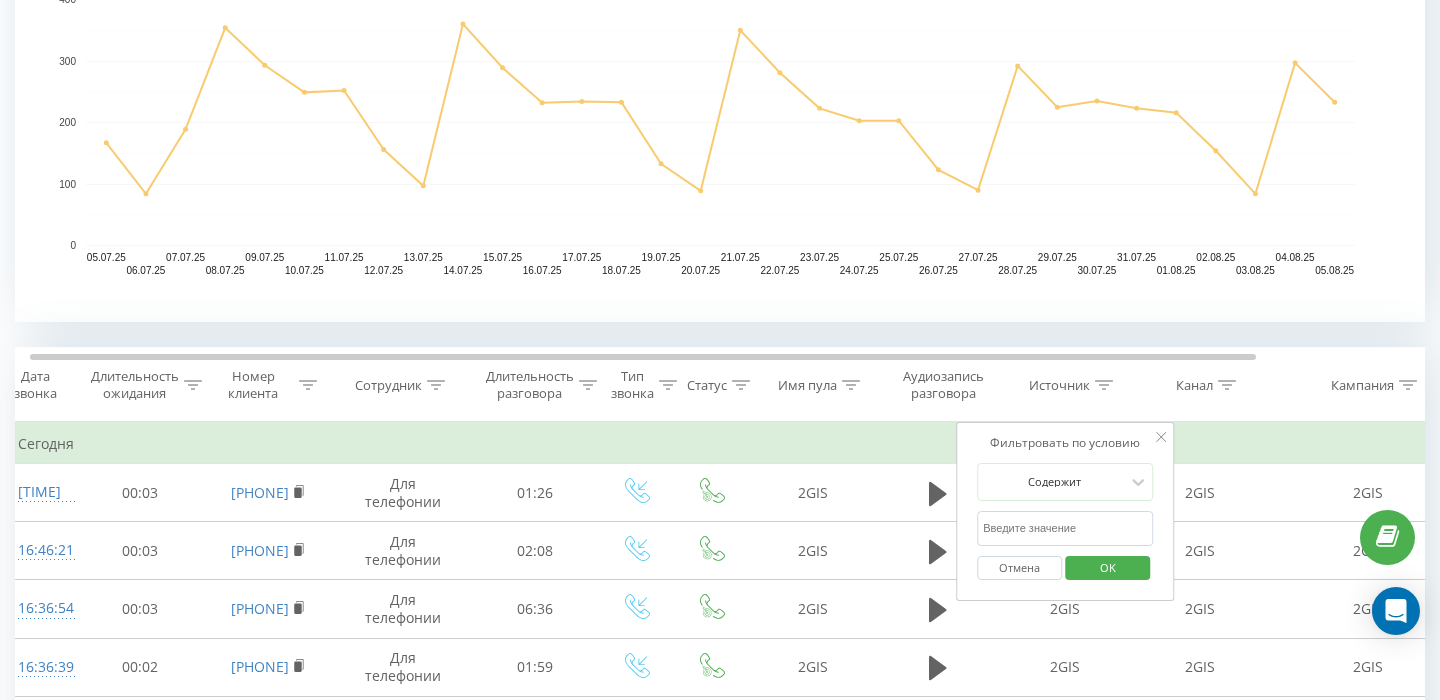 click at bounding box center (1065, 528) 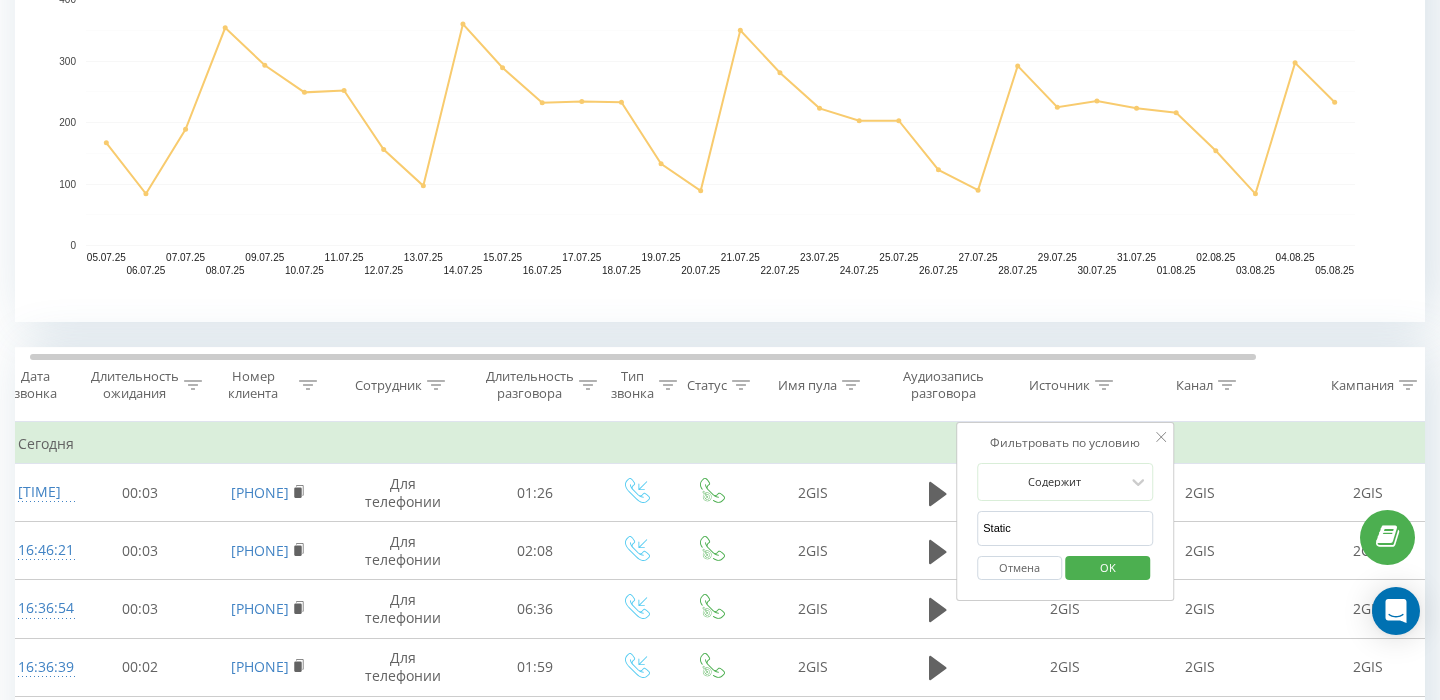 click on "OK" at bounding box center (1108, 567) 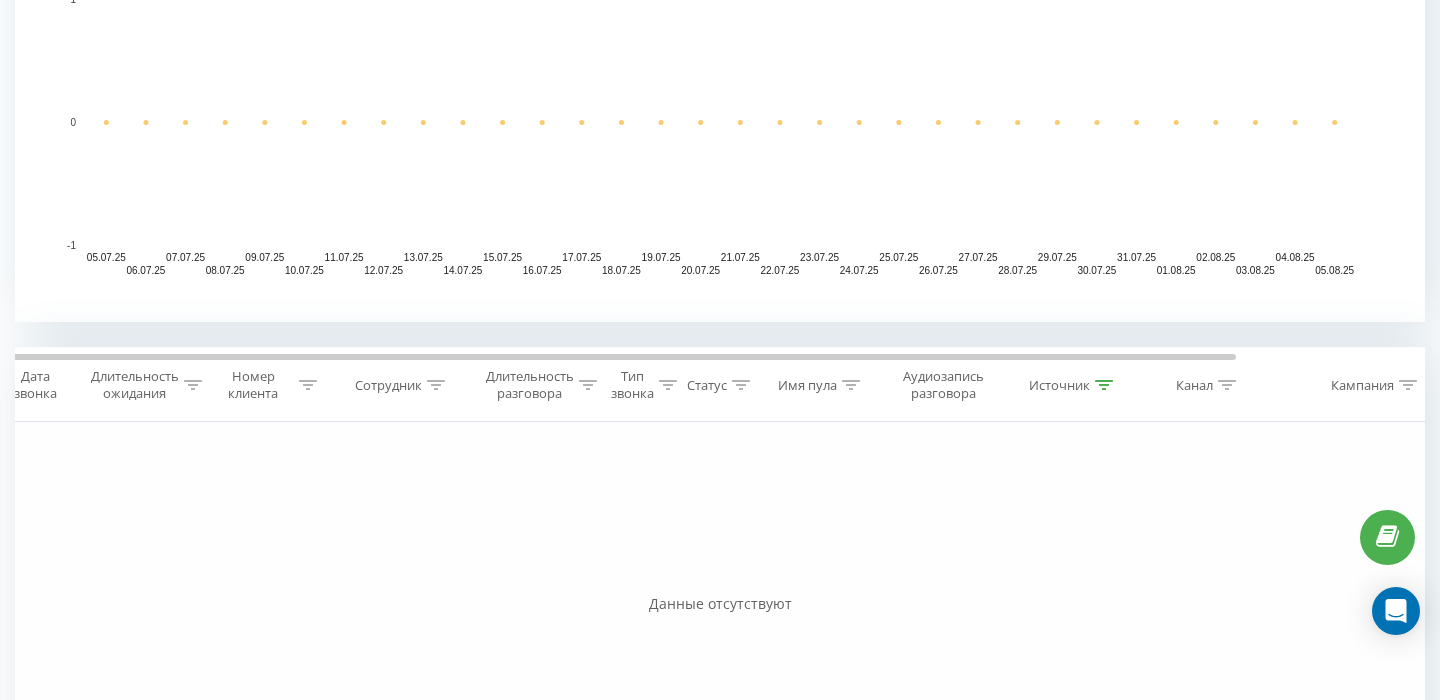 scroll, scrollTop: 454, scrollLeft: 0, axis: vertical 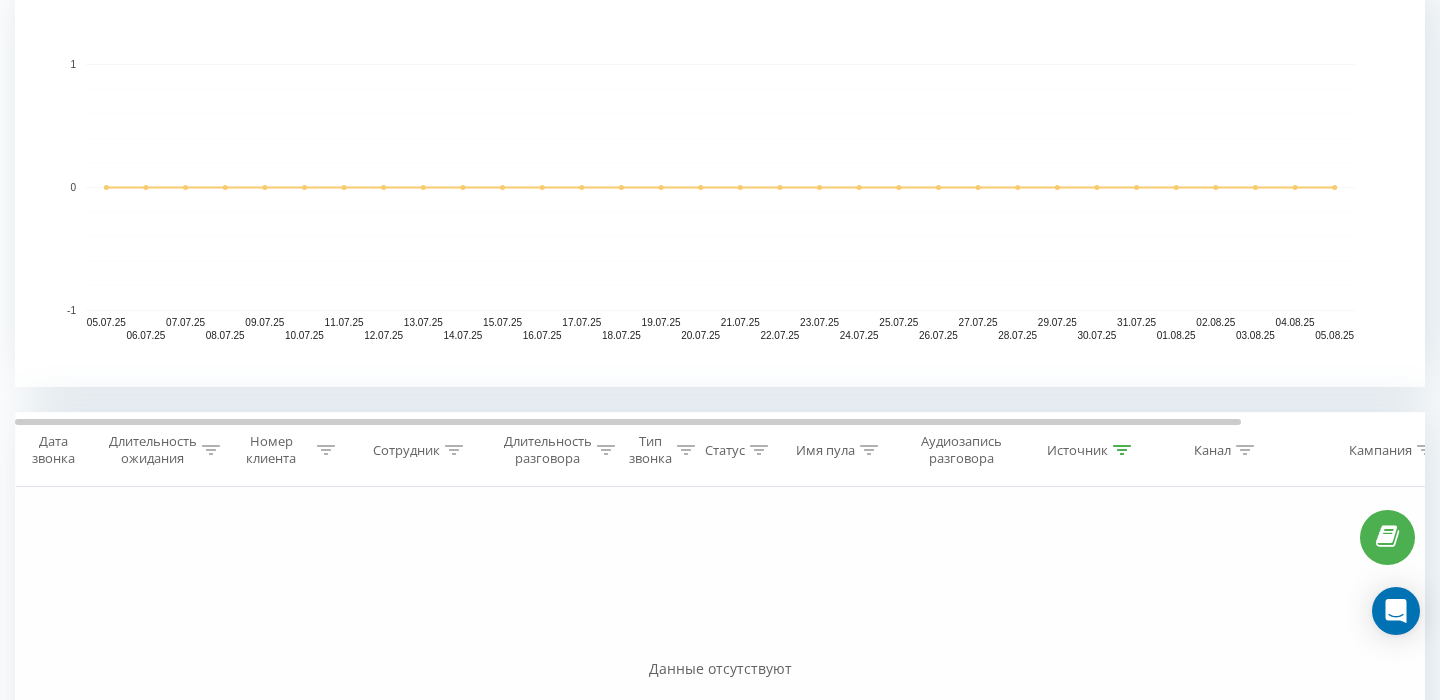 click at bounding box center [1122, 450] 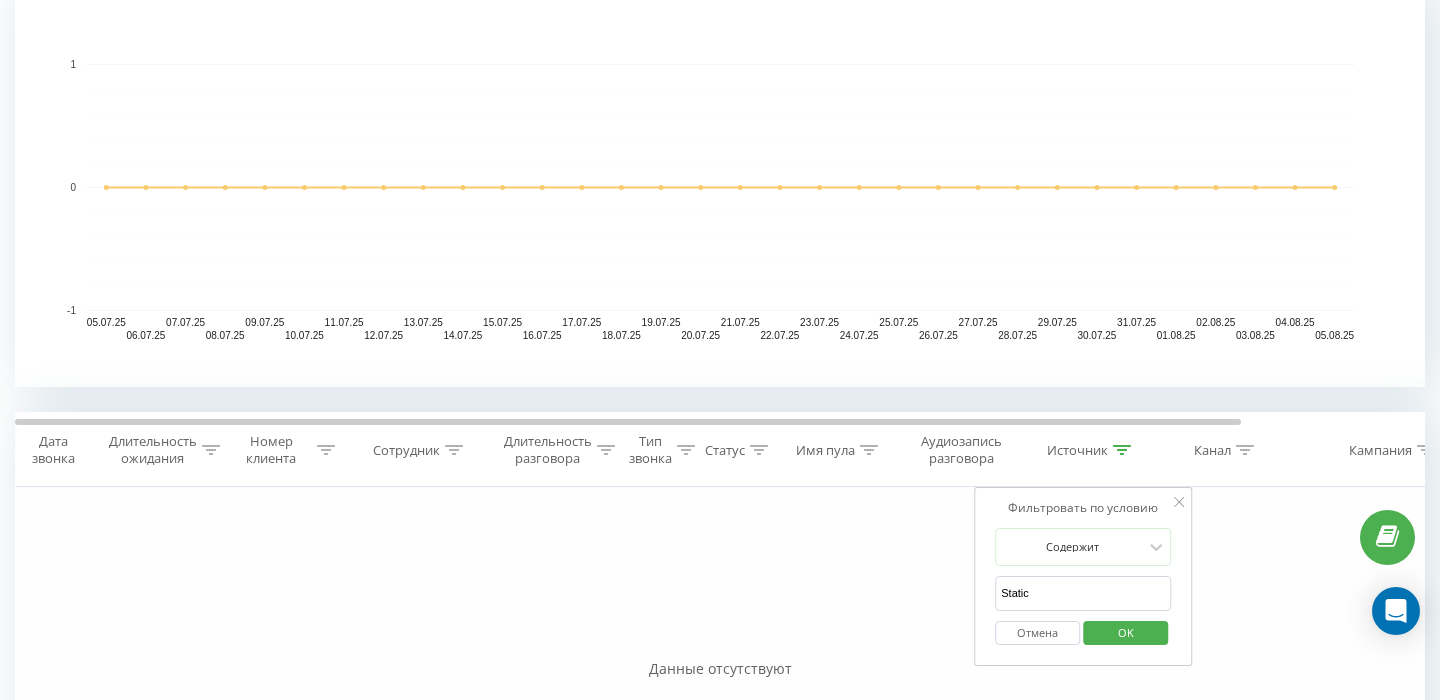 click on "Static" at bounding box center (1083, 593) 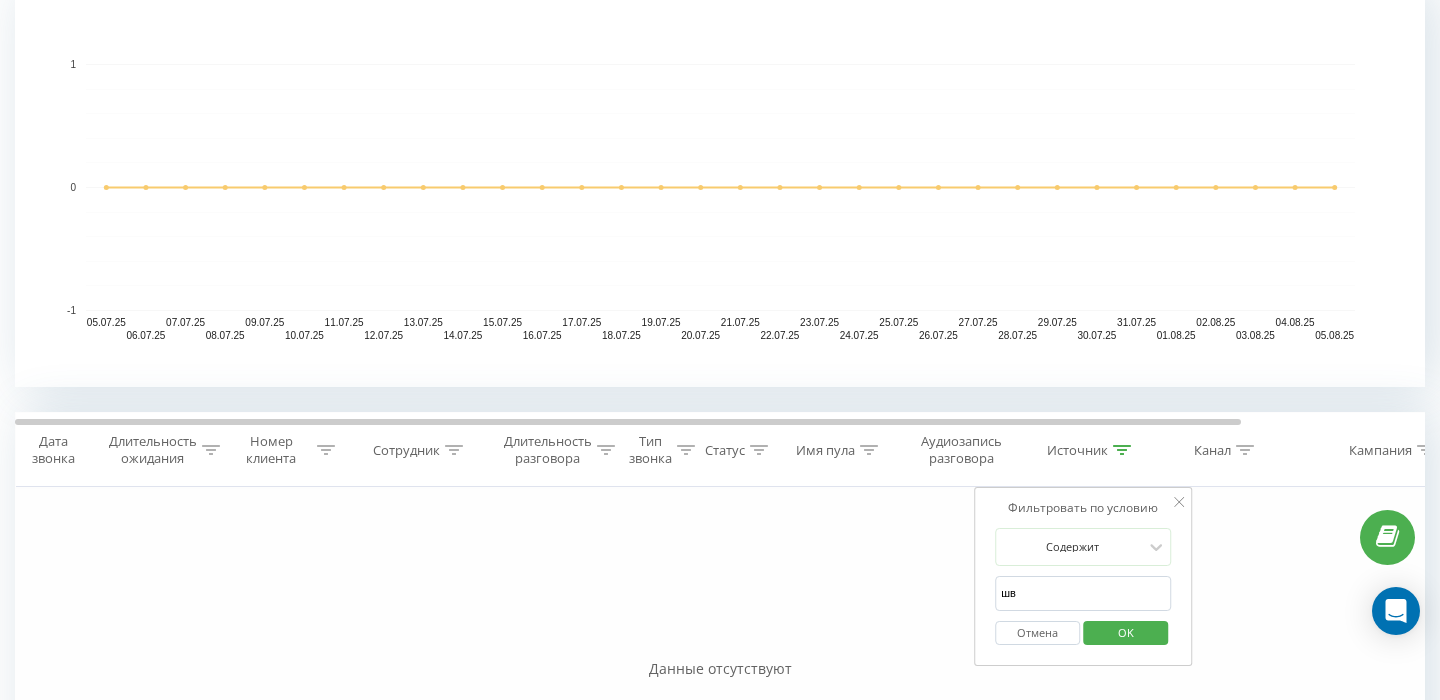type on "ш" 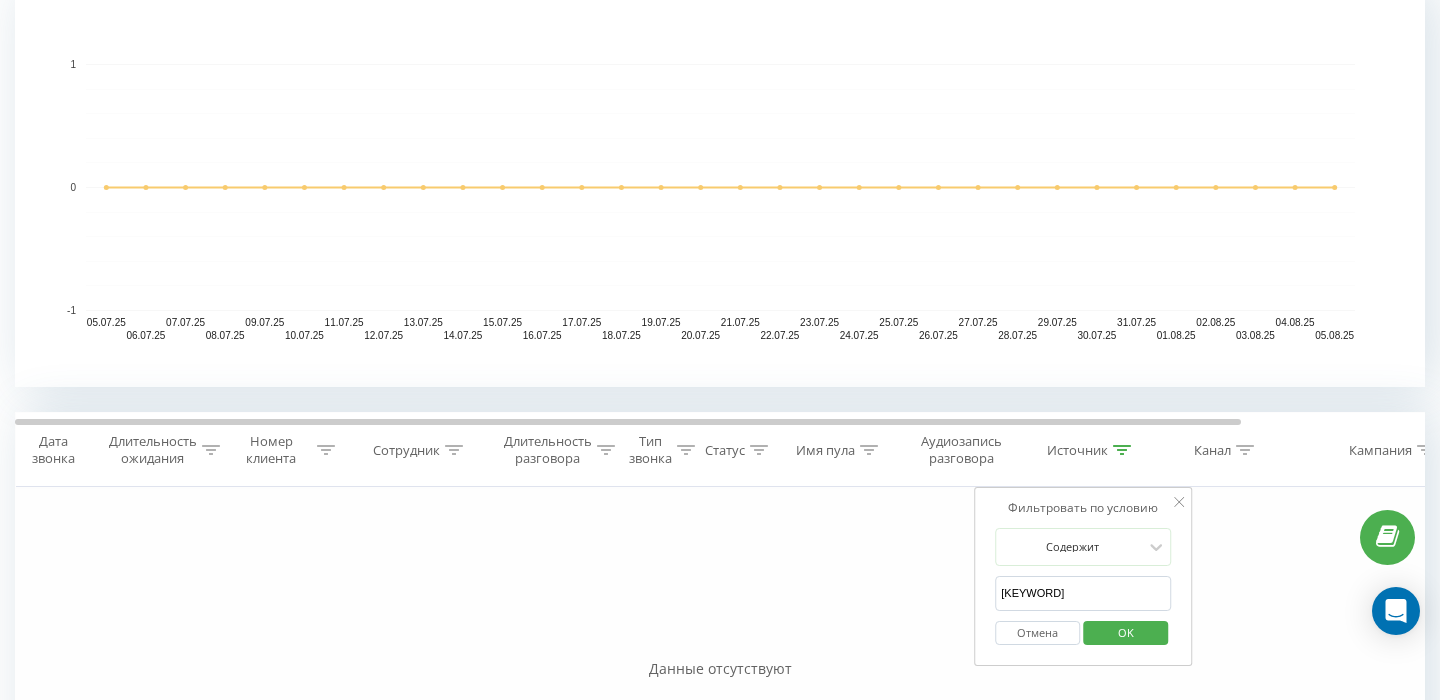 click on "OK" at bounding box center (1125, 633) 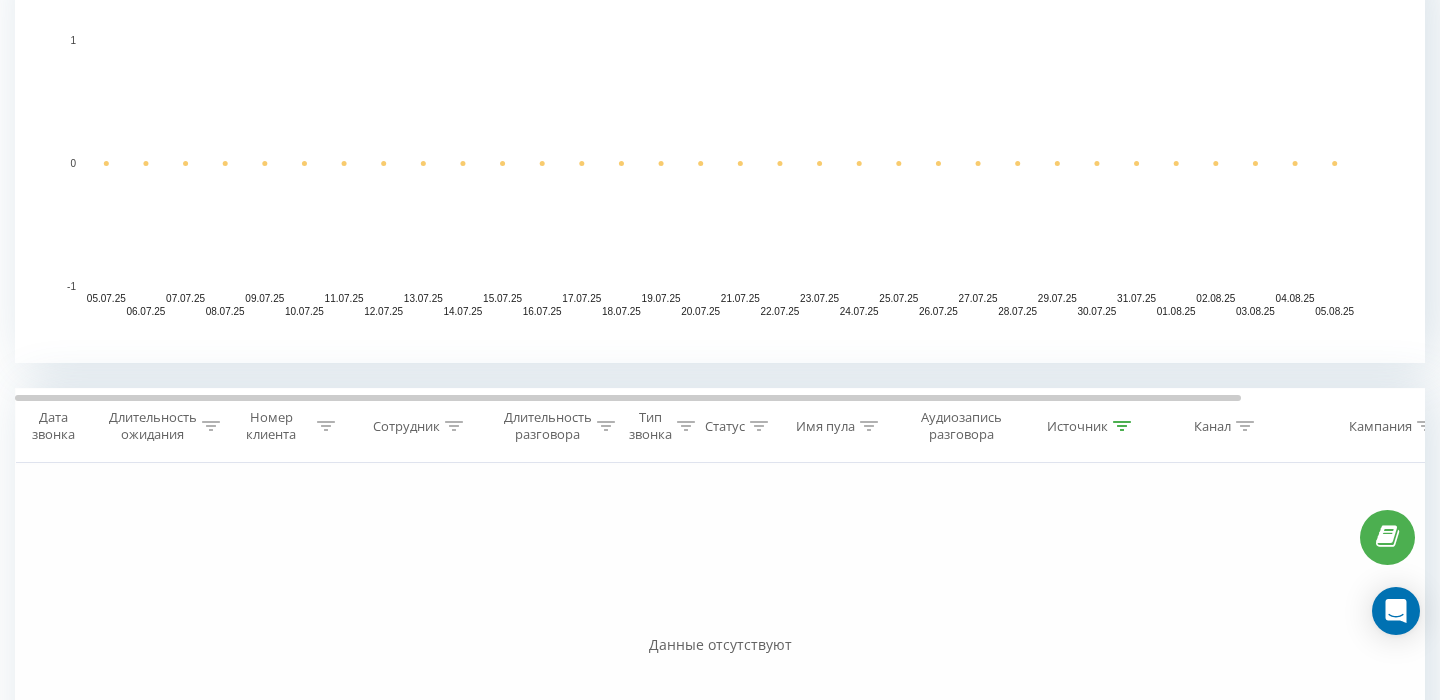 scroll, scrollTop: 487, scrollLeft: 0, axis: vertical 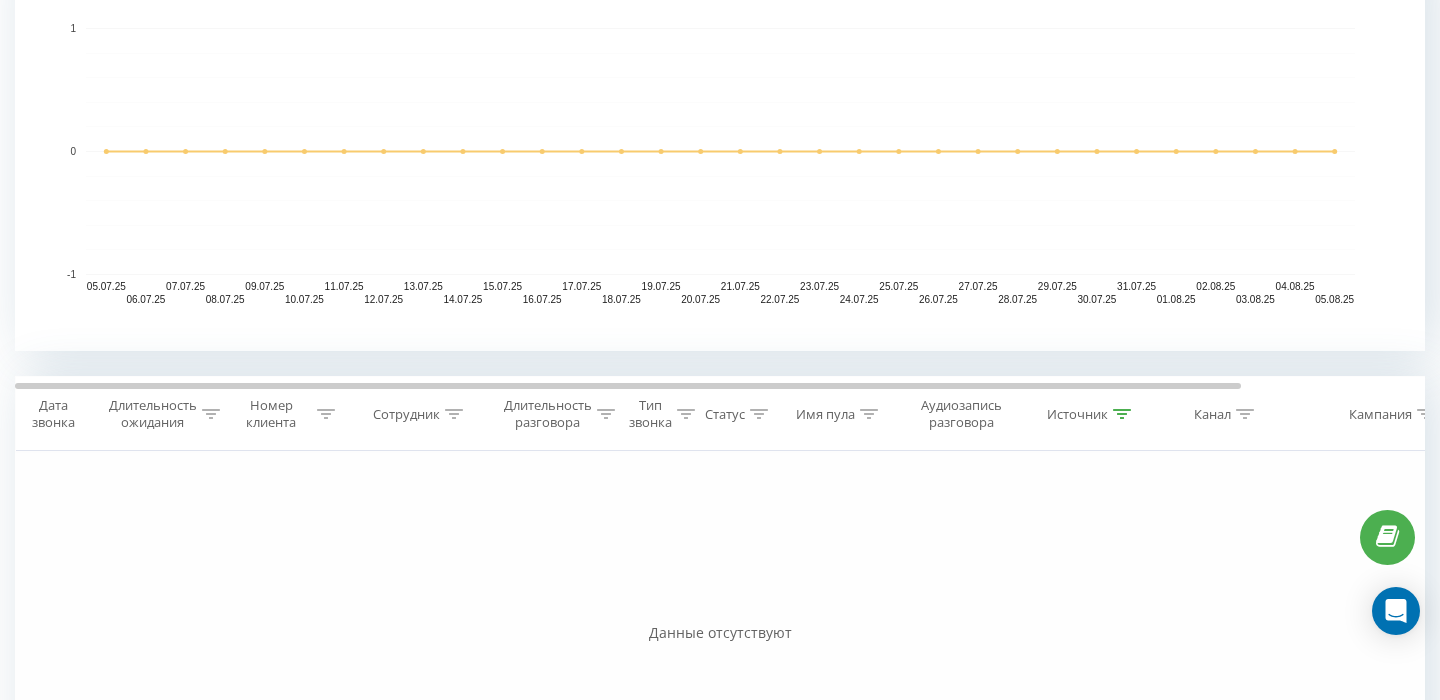 click 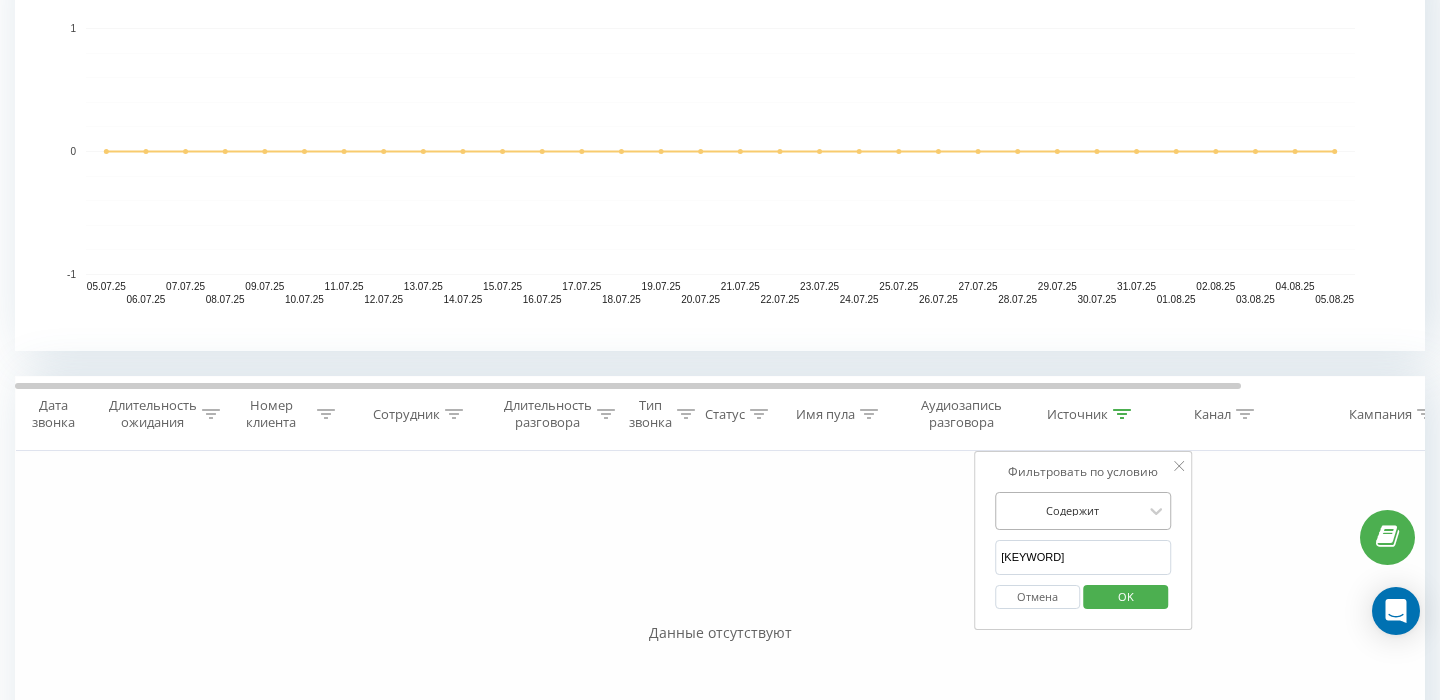 scroll, scrollTop: 589, scrollLeft: 0, axis: vertical 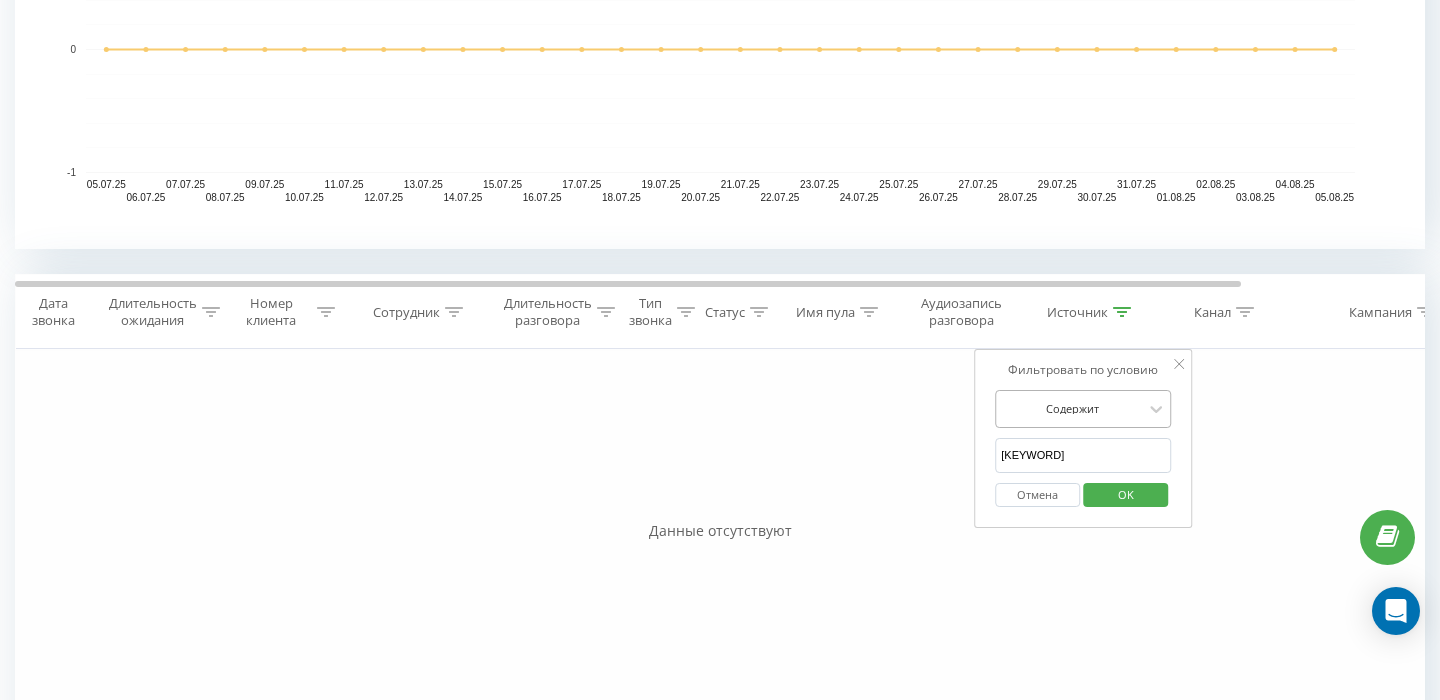 click on "Содержит" at bounding box center [1083, 409] 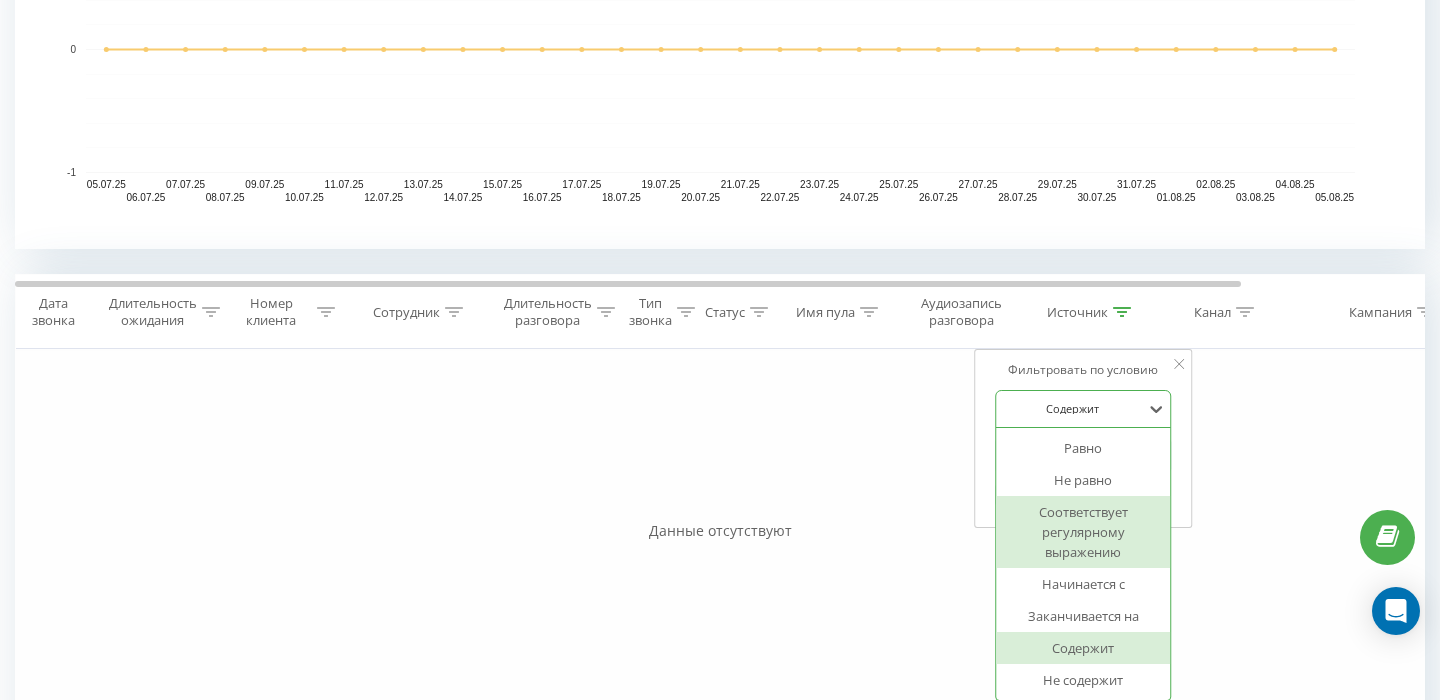 click on "Фильтровать по условию option Соответствует регулярному выражению focused, 3 of 7. 7 results available. Use Up and Down to choose options, press Enter to select the currently focused option, press Escape to exit the menu, press Tab to select the option and exit the menu. Содержит Равно Не равно Соответствует регулярному выражению Начинается с Заканчивается на Содержит Не содержит [KEYWORD] Отмена OK" at bounding box center (1083, 439) 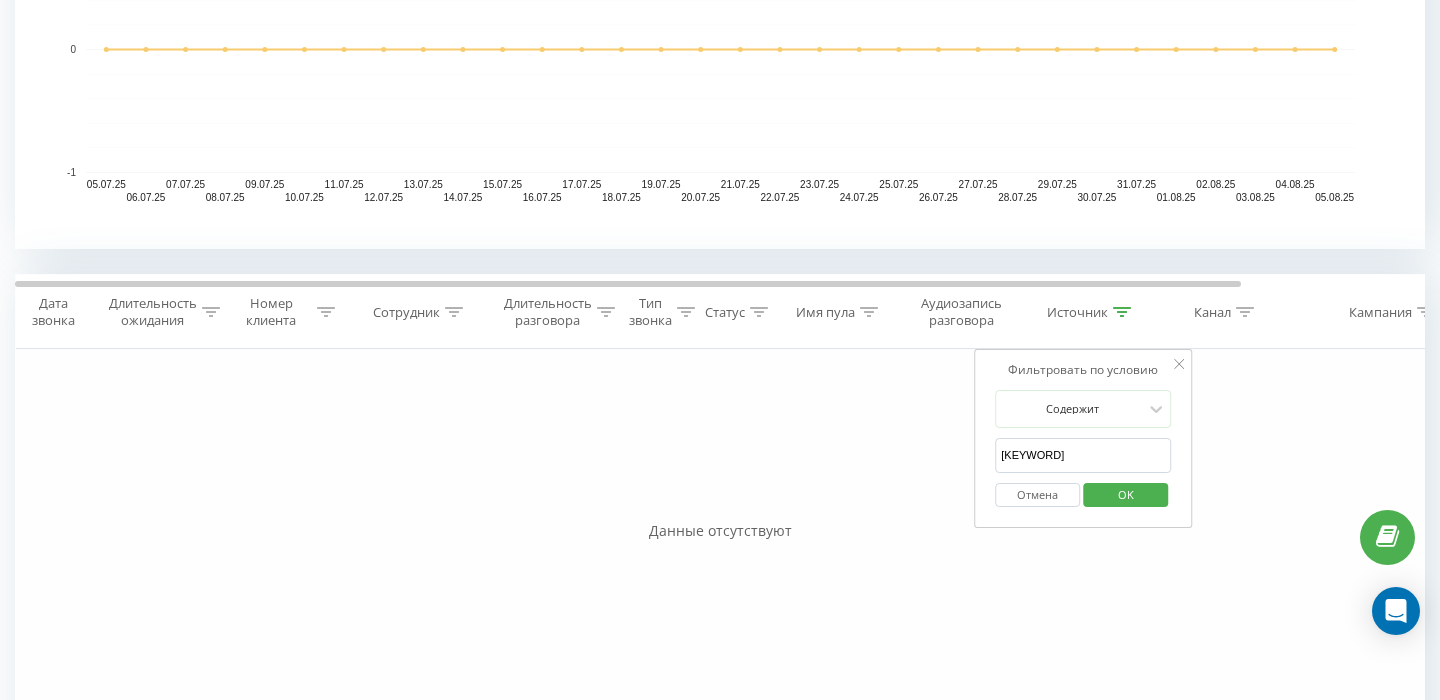 click on "[KEYWORD]" at bounding box center (1083, 455) 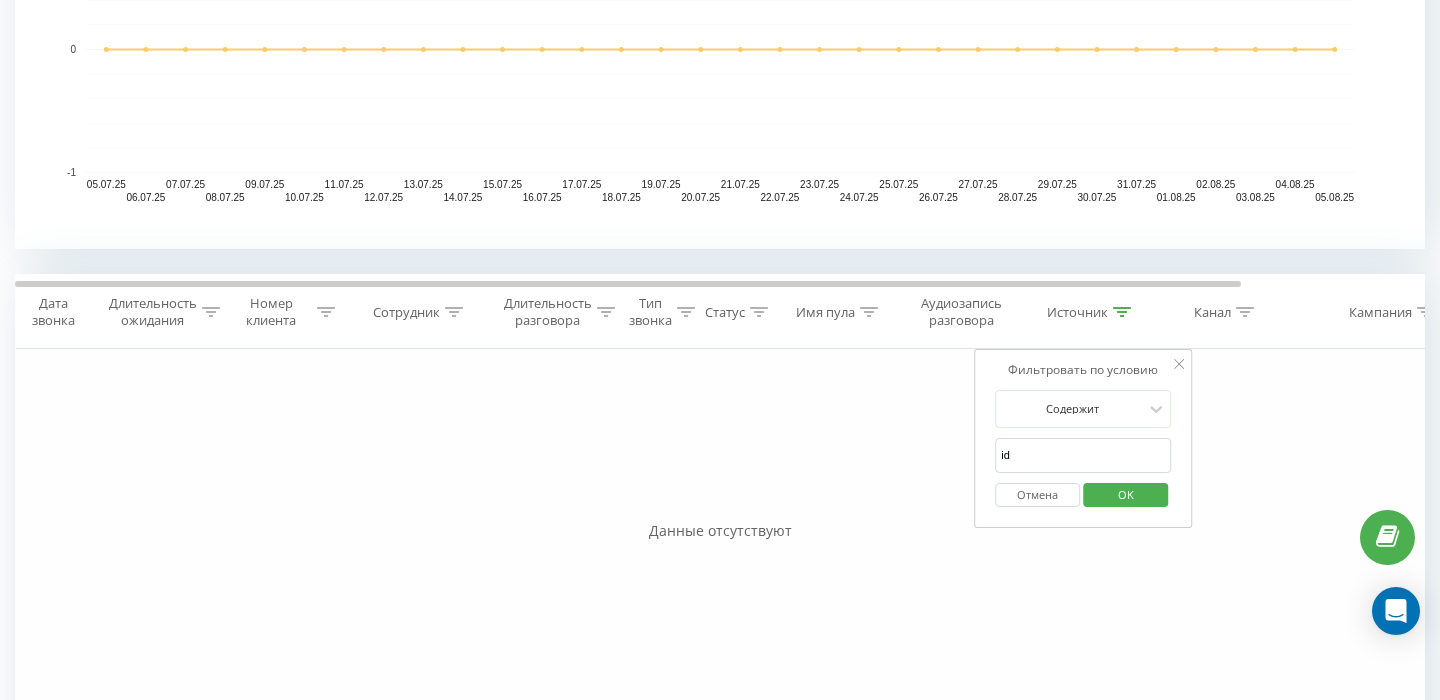 type on "i" 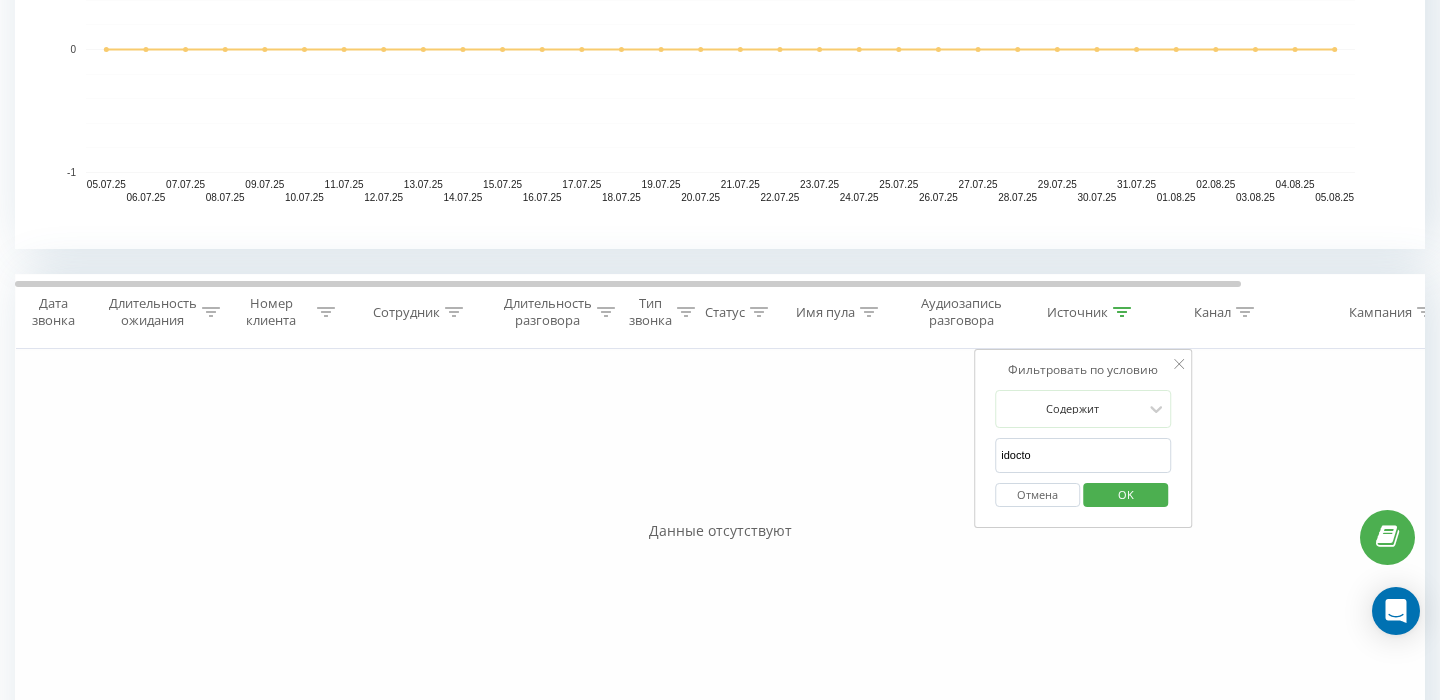 type on "idoctor" 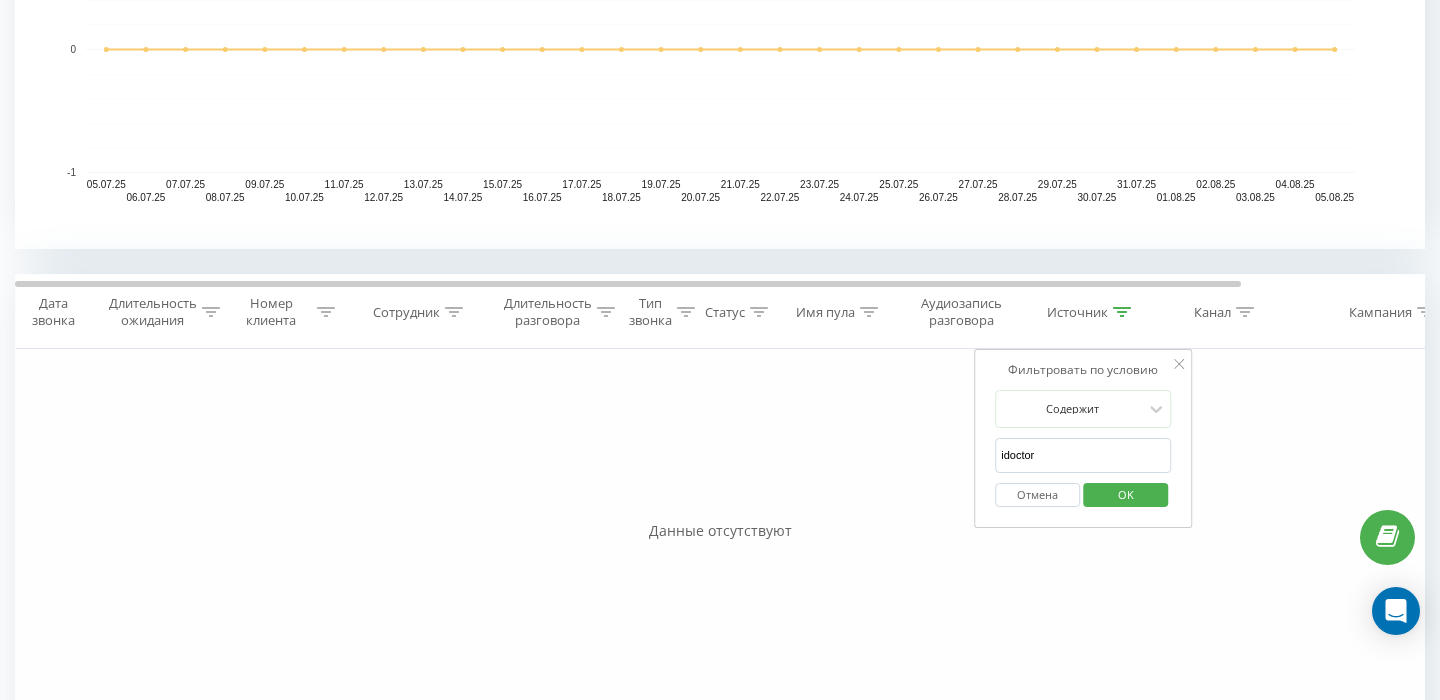 click on "OK" at bounding box center [1125, 495] 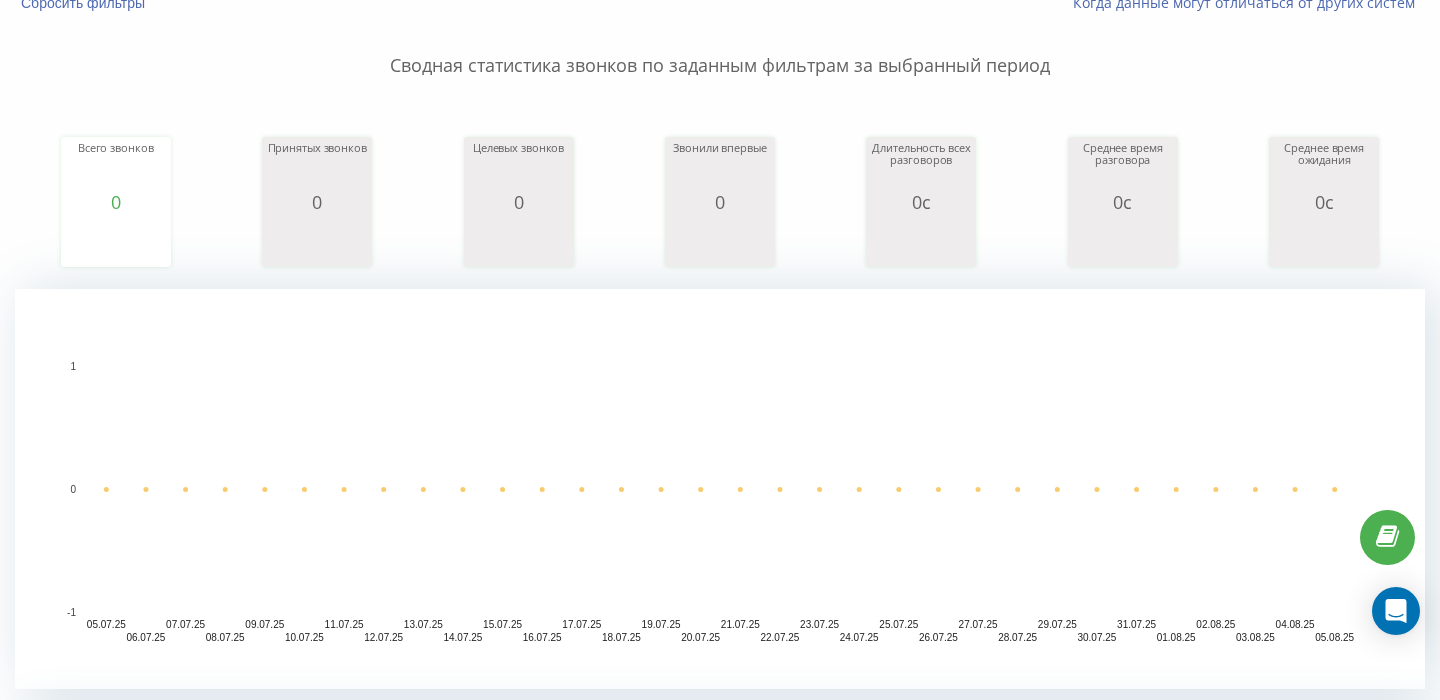 scroll, scrollTop: 0, scrollLeft: 0, axis: both 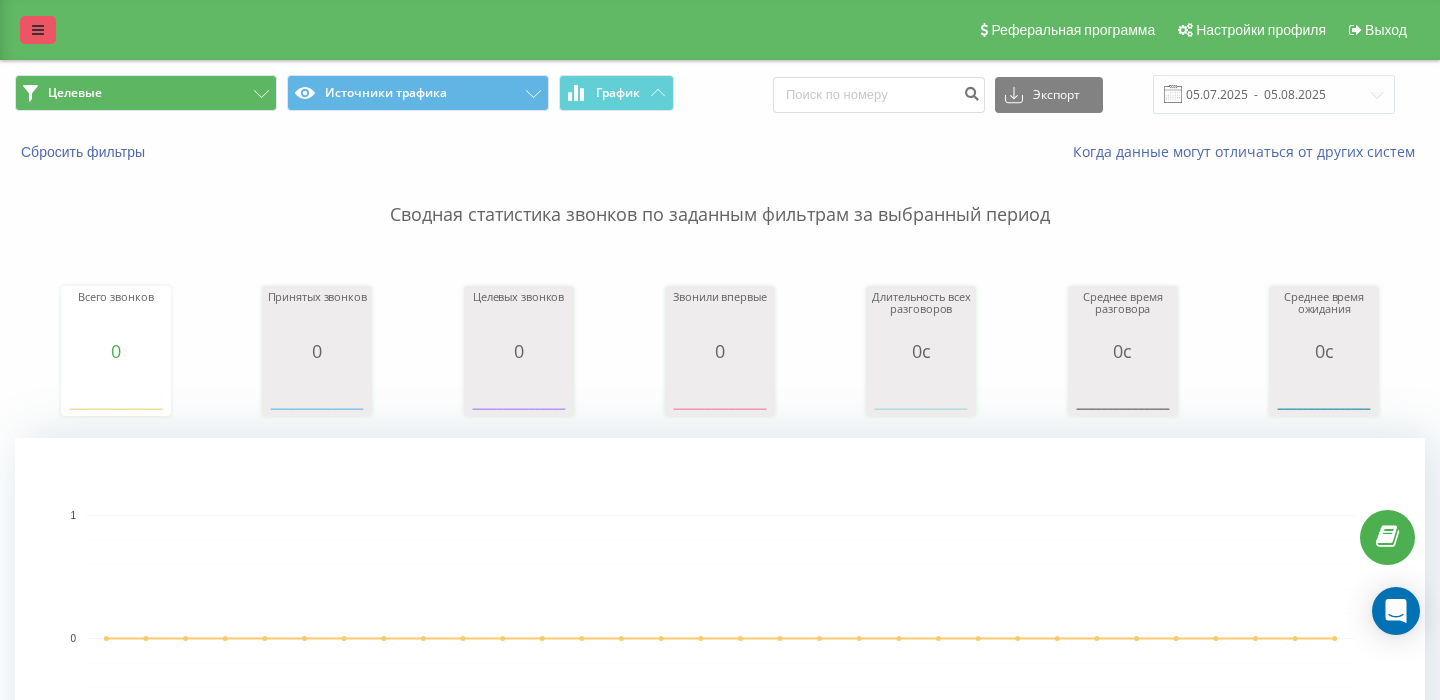 click at bounding box center (38, 30) 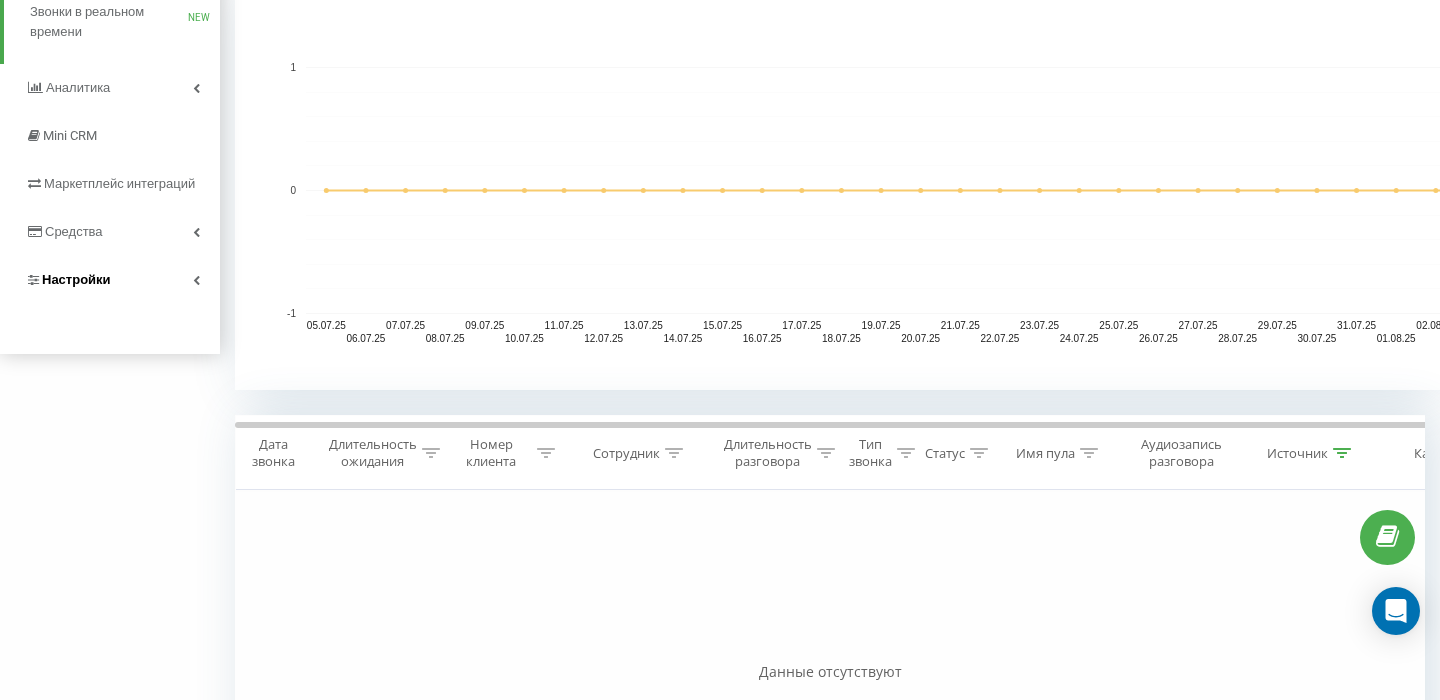 click on "Настройки" at bounding box center (76, 279) 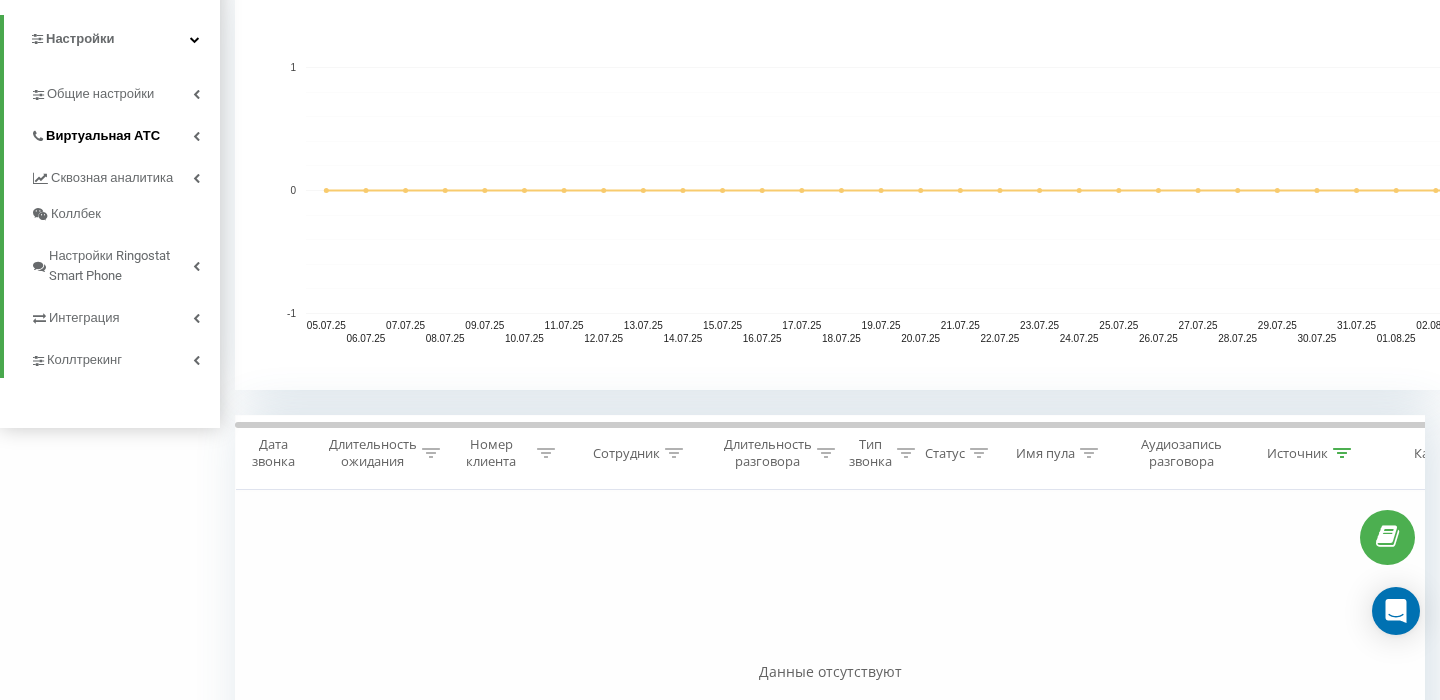 scroll, scrollTop: 207, scrollLeft: 0, axis: vertical 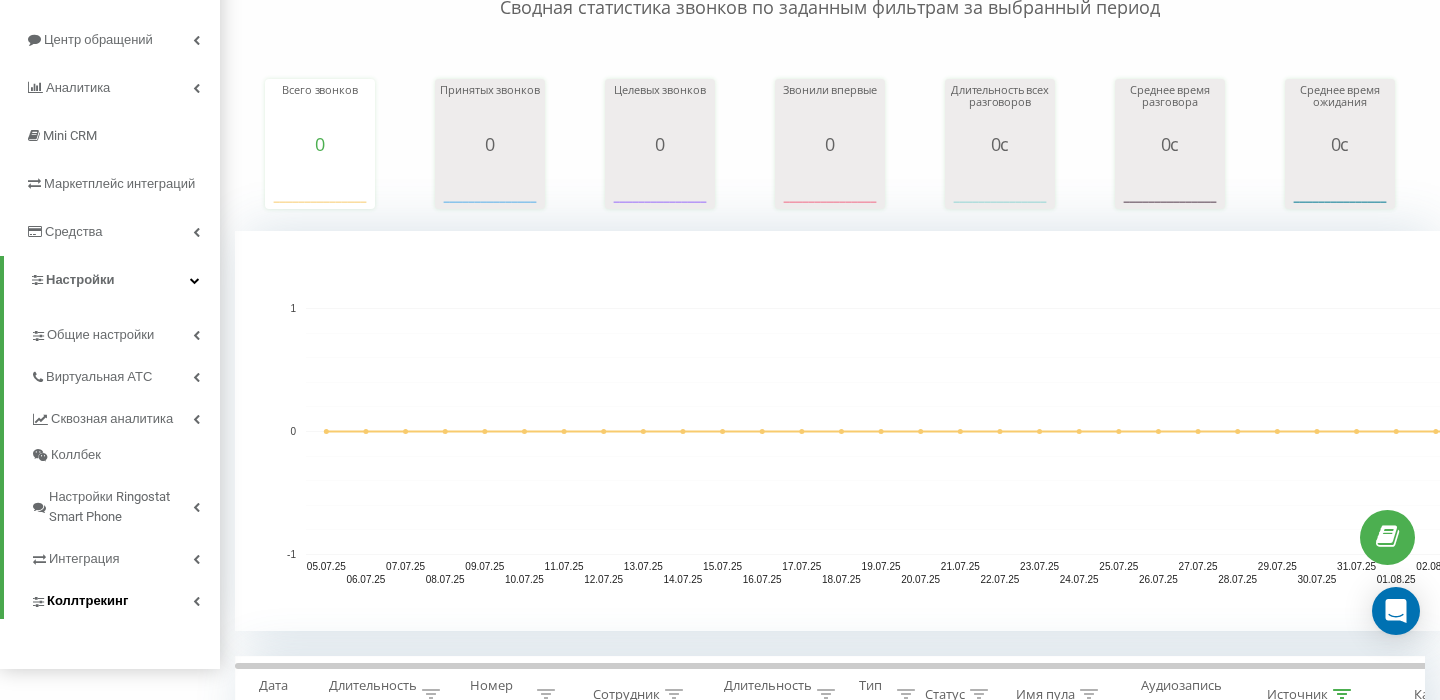 click on "Коллтрекинг" at bounding box center (87, 601) 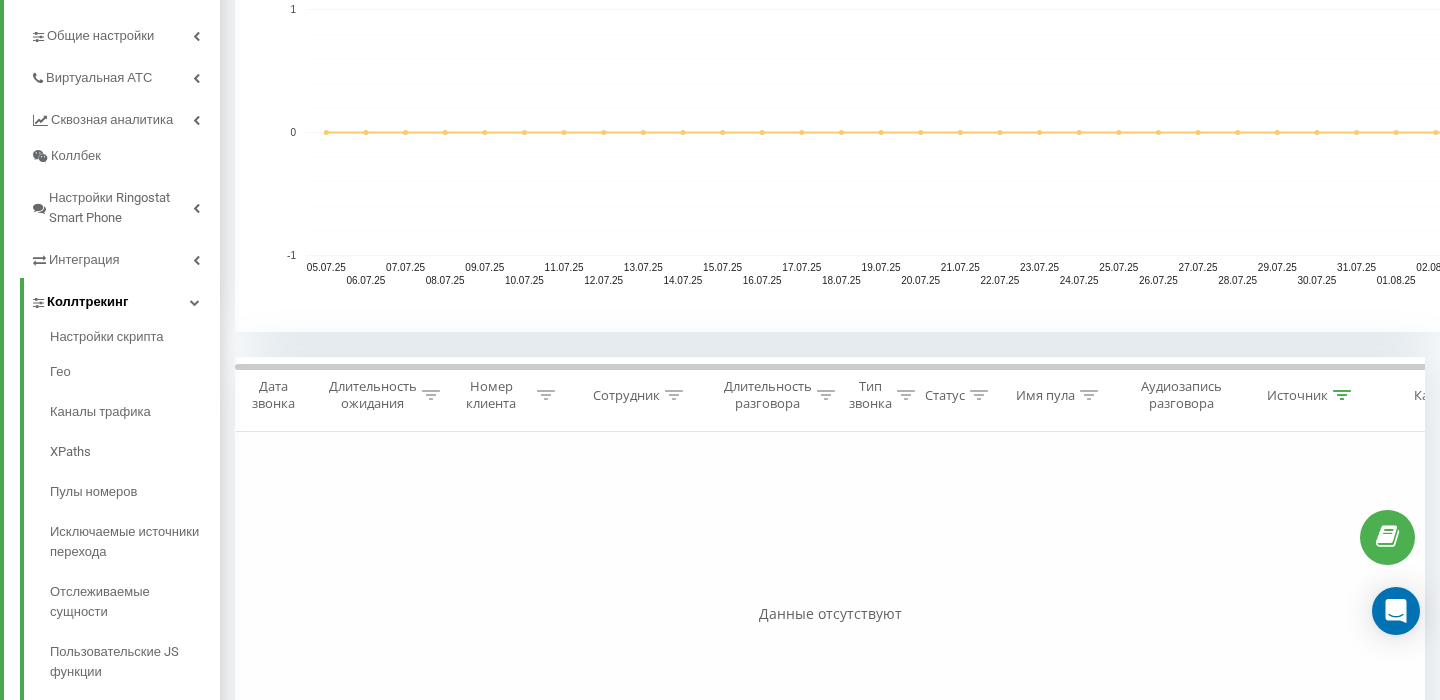 scroll, scrollTop: 515, scrollLeft: 0, axis: vertical 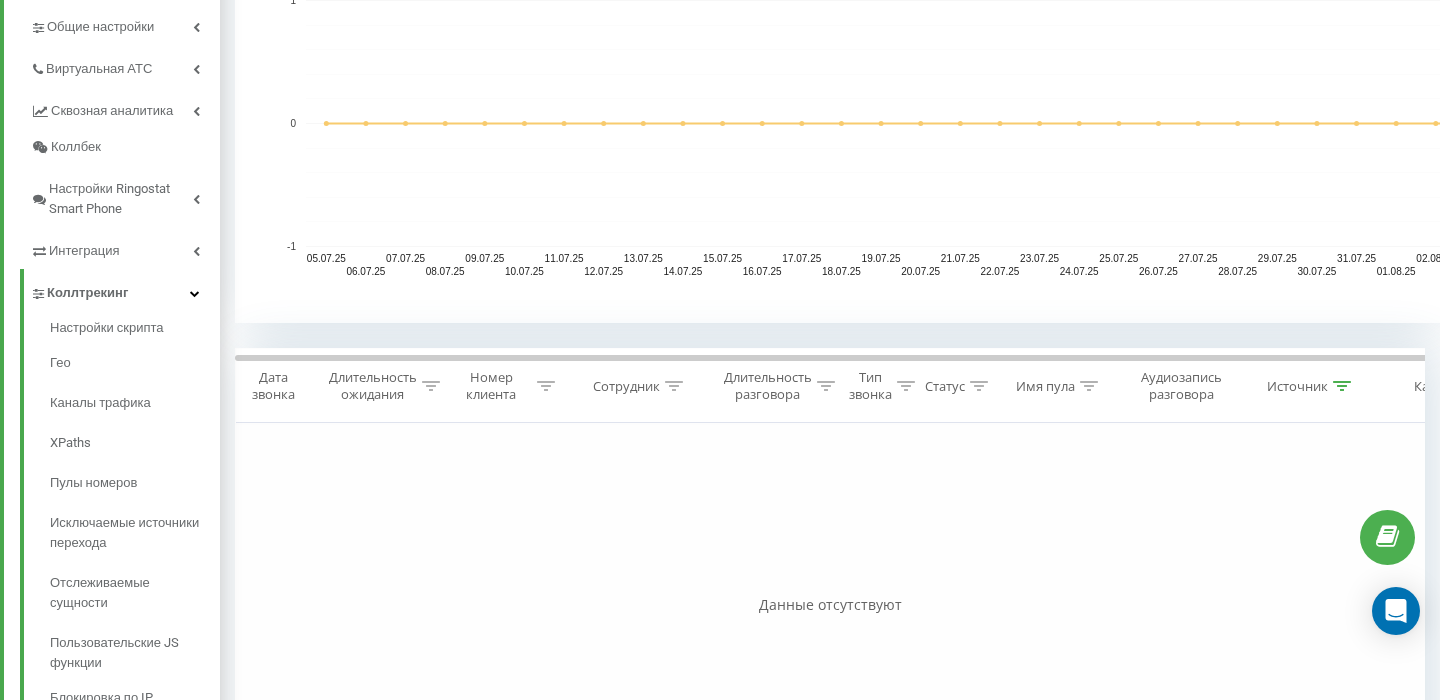 click on "Фильтровать по условию Равно Отмена OK Фильтровать по условию Содержит Отмена OK Фильтровать по условию Содержит Отмена OK Фильтровать по условию Равно Отмена OK Фильтровать по условию Равно Введите значение Отмена OK Фильтровать по условию Равно Введите значение Отмена OK Фильтровать по условию Содержит Отмена OK Фильтровать по условию Содержит [KEYWORD] Отмена OK Фильтровать по условию Содержит Отмена OK Фильтровать по условию Содержит Отмена OK Фильтровать по условию Содержит Отмена OK" at bounding box center (830, 648) 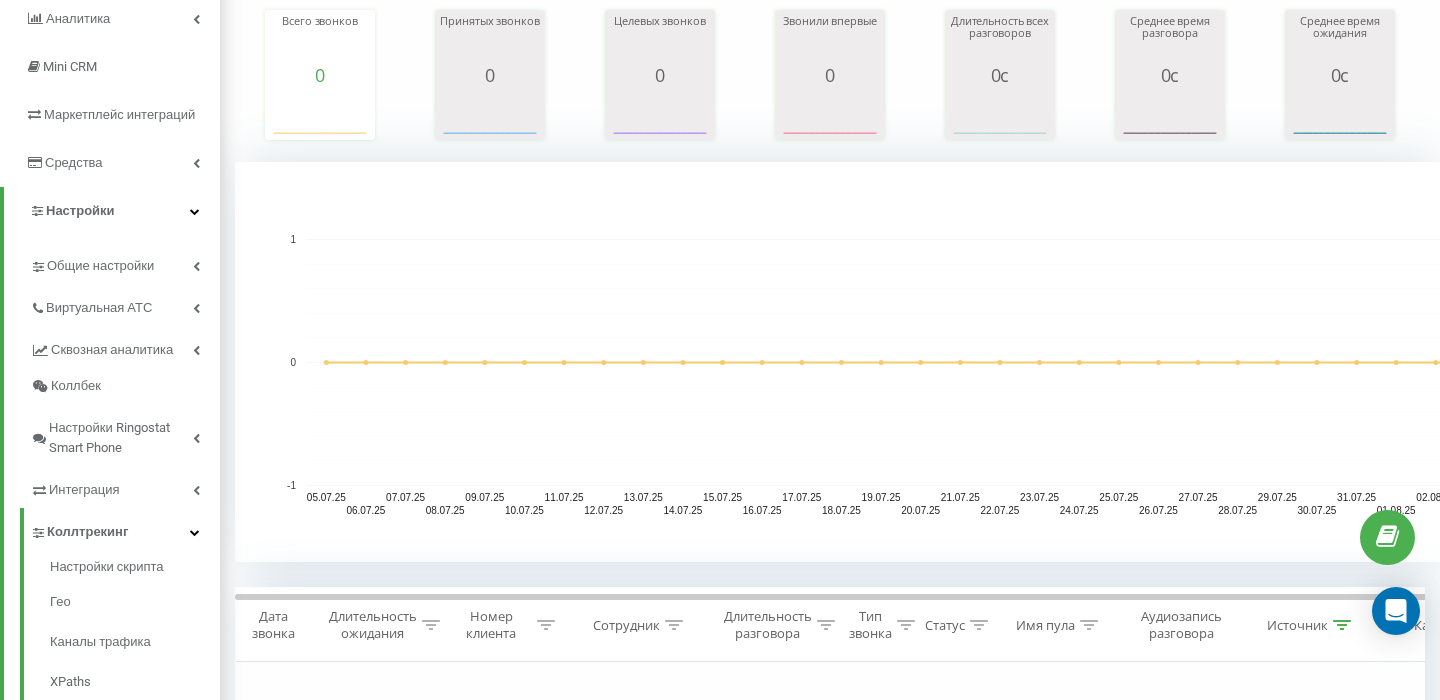 scroll, scrollTop: 373, scrollLeft: 0, axis: vertical 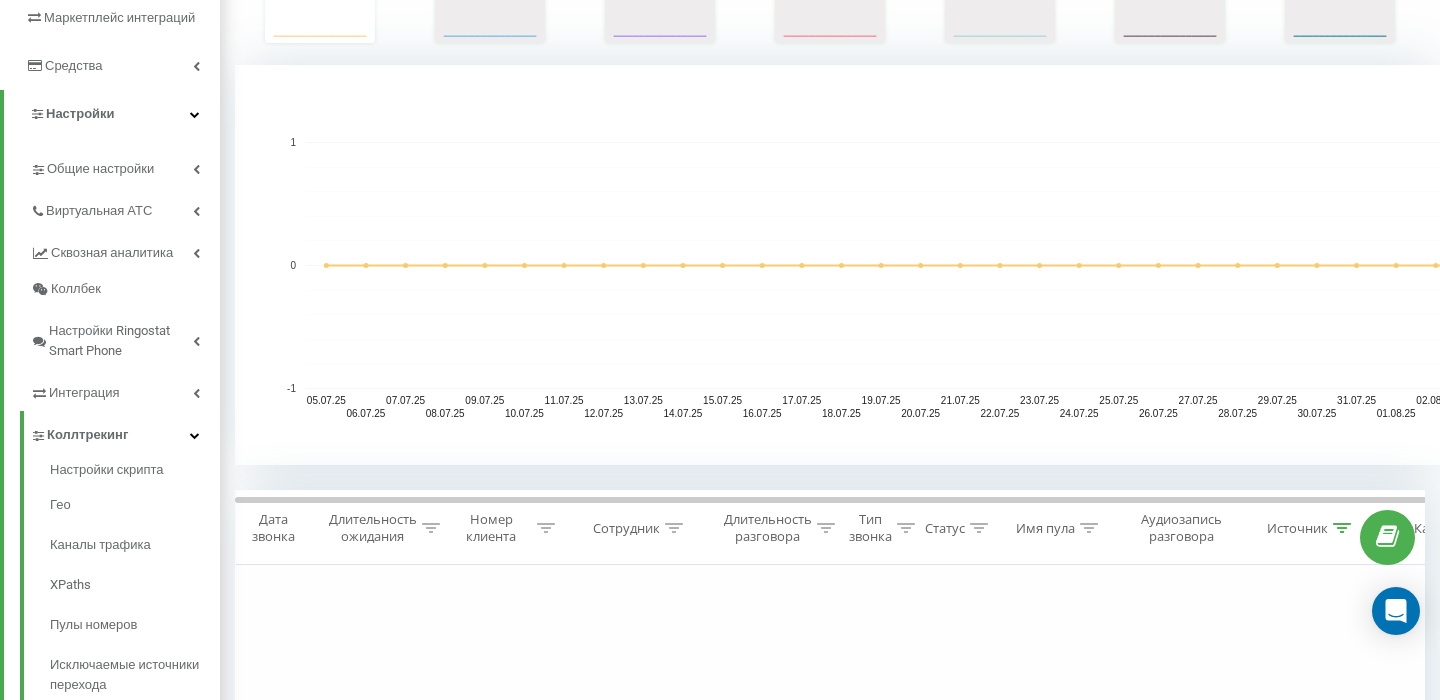 click at bounding box center (1089, 528) 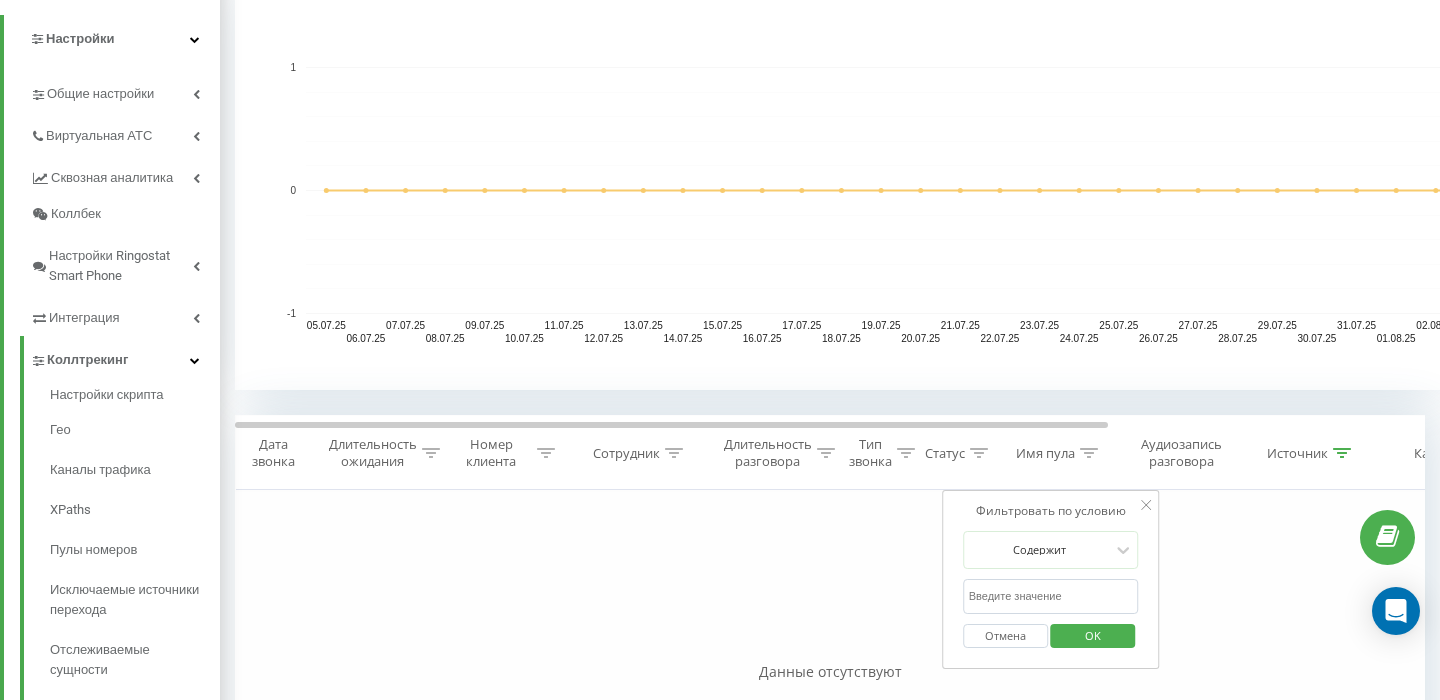 scroll, scrollTop: 449, scrollLeft: 0, axis: vertical 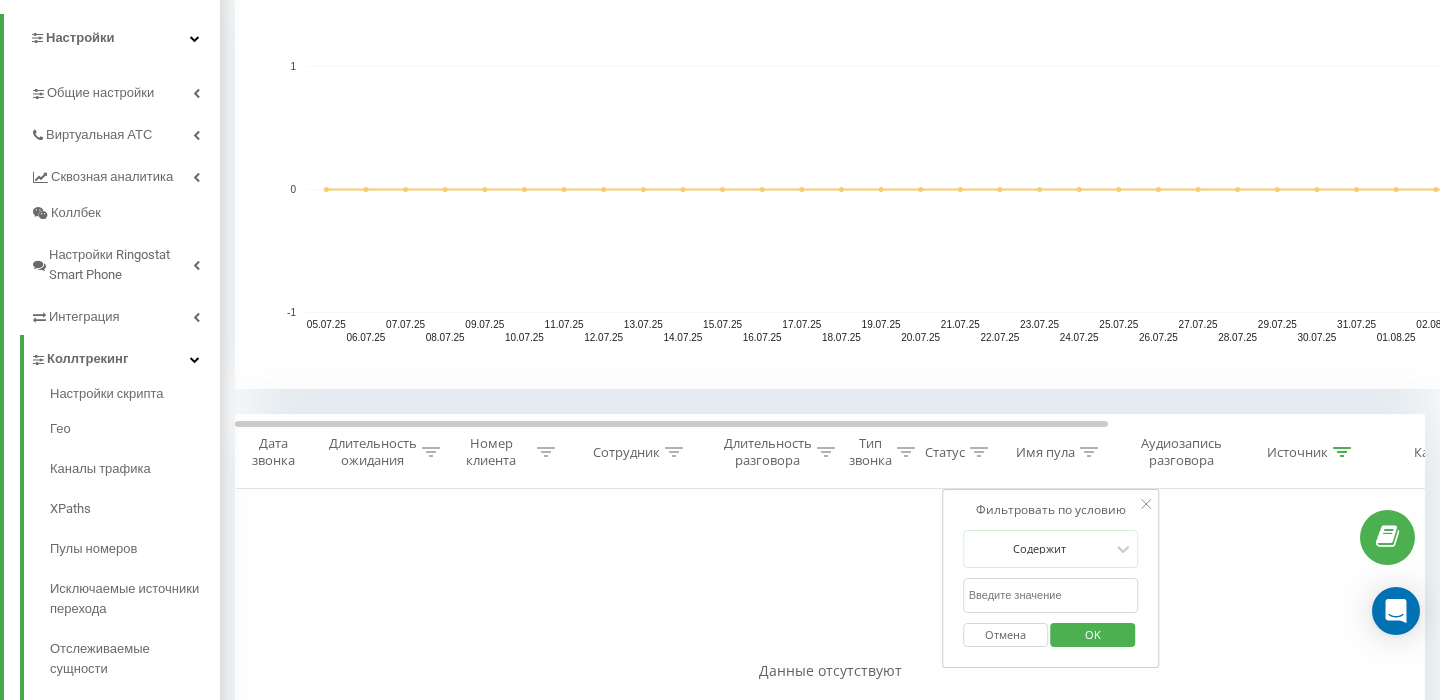 click at bounding box center [1051, 595] 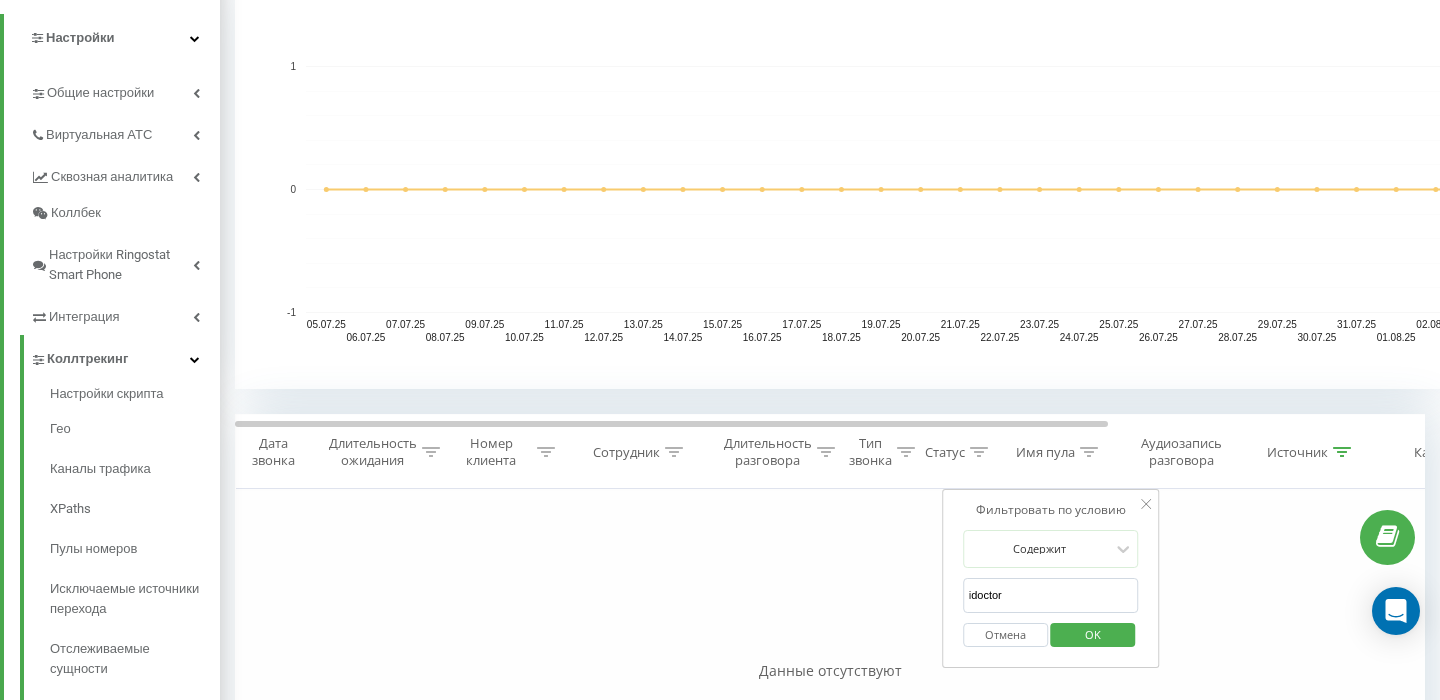type on "idoctor" 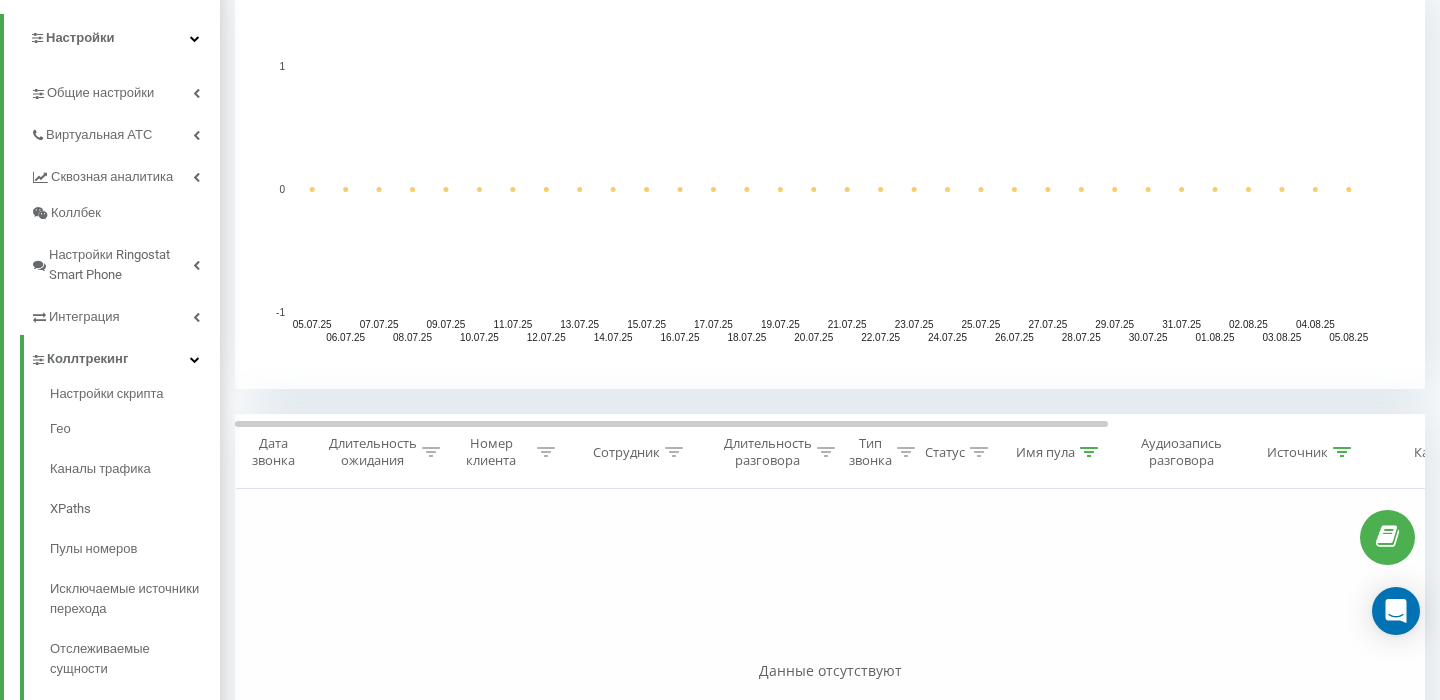 scroll, scrollTop: 457, scrollLeft: 0, axis: vertical 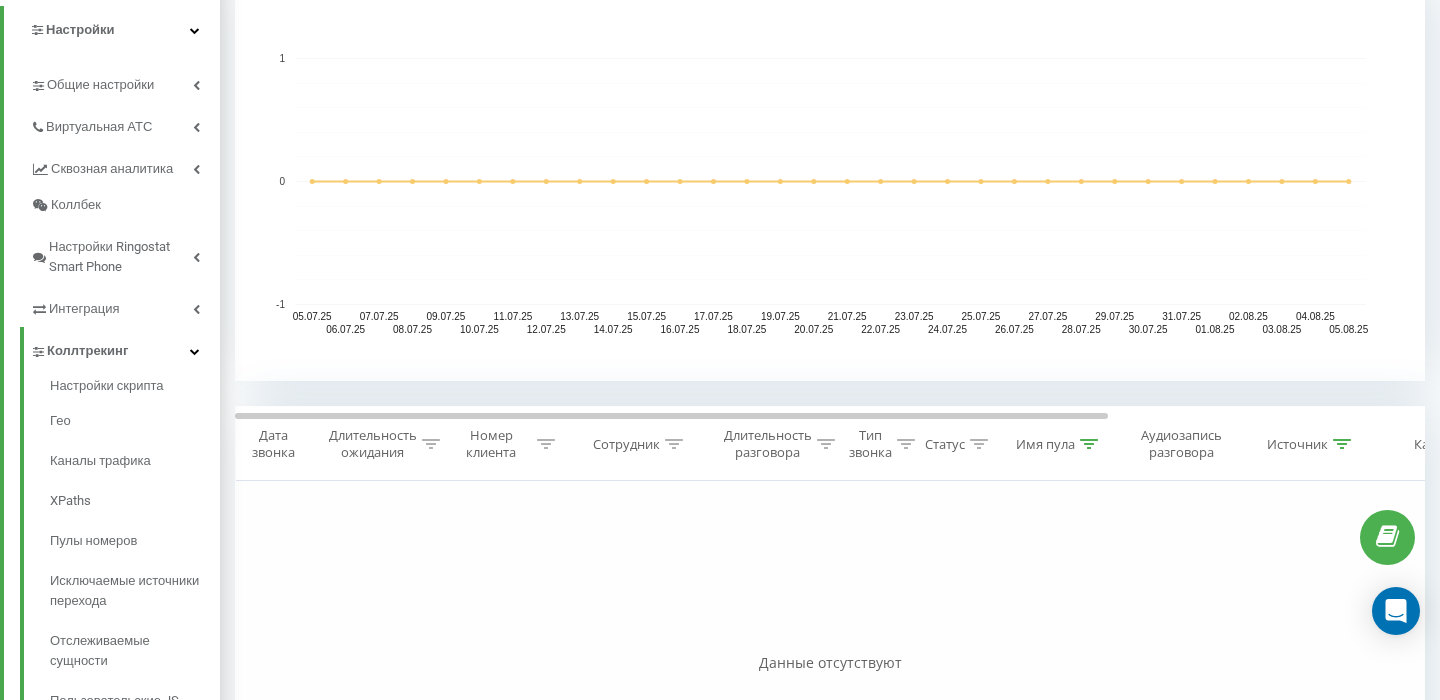 click 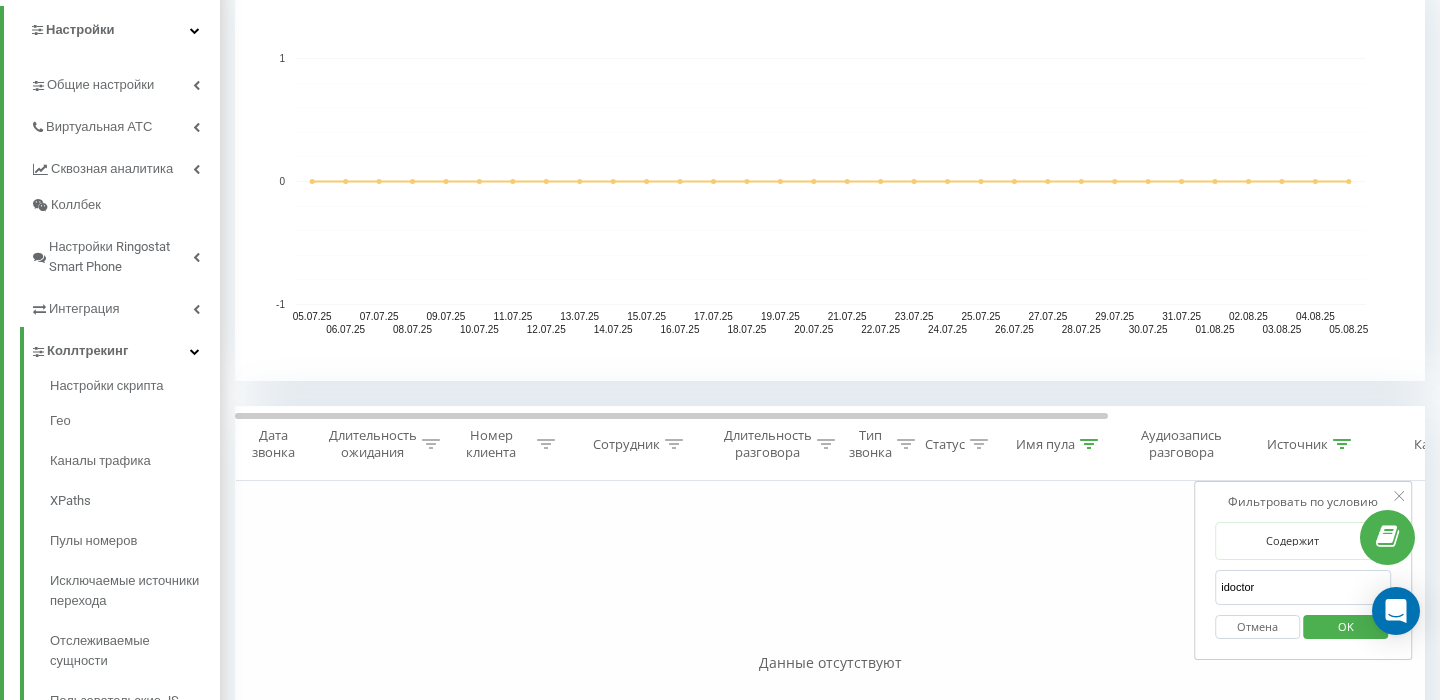 click on "idoctor" at bounding box center (1303, 587) 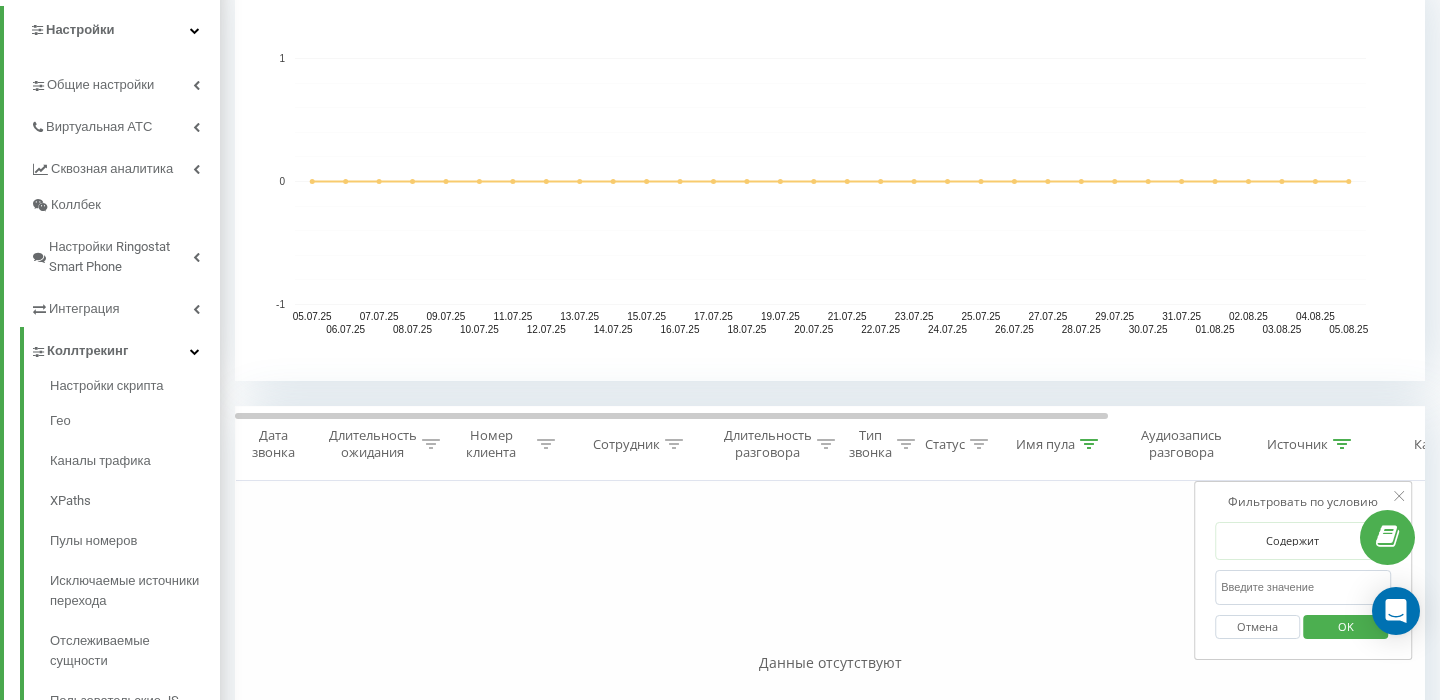 type 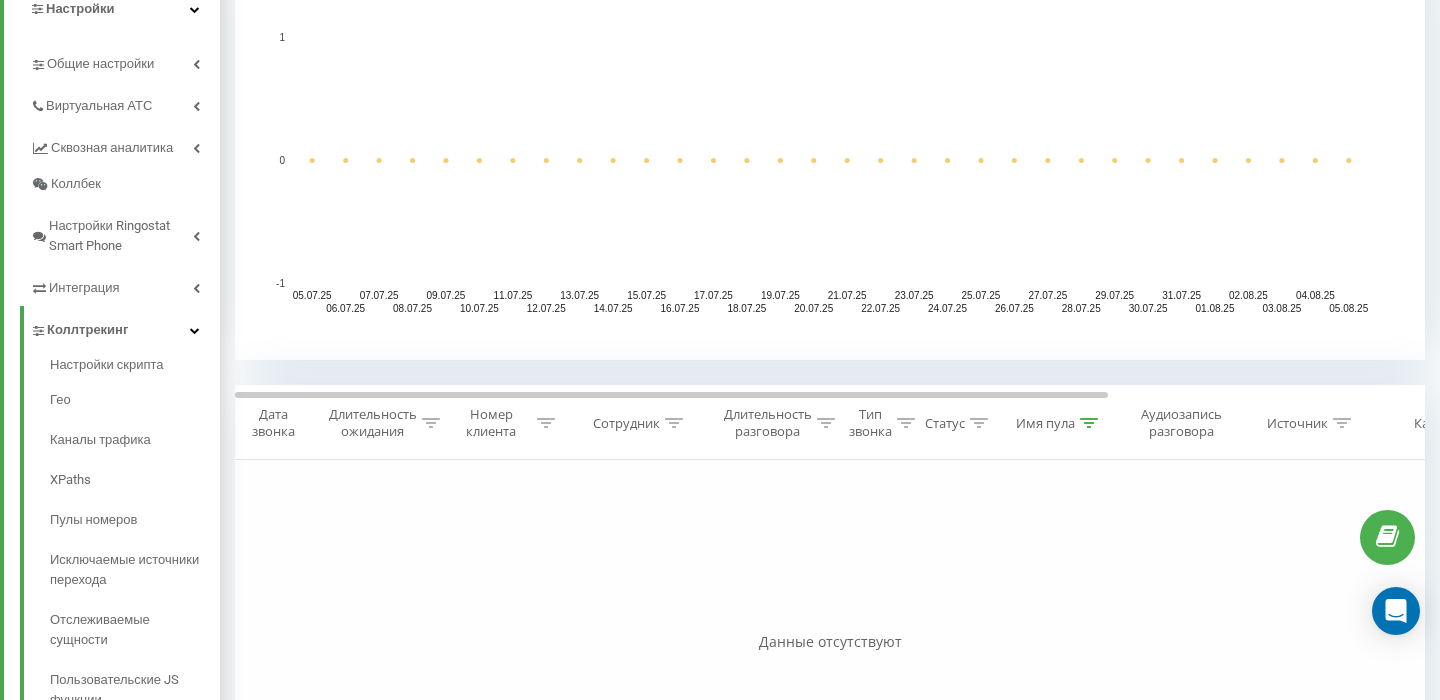 scroll, scrollTop: 479, scrollLeft: 0, axis: vertical 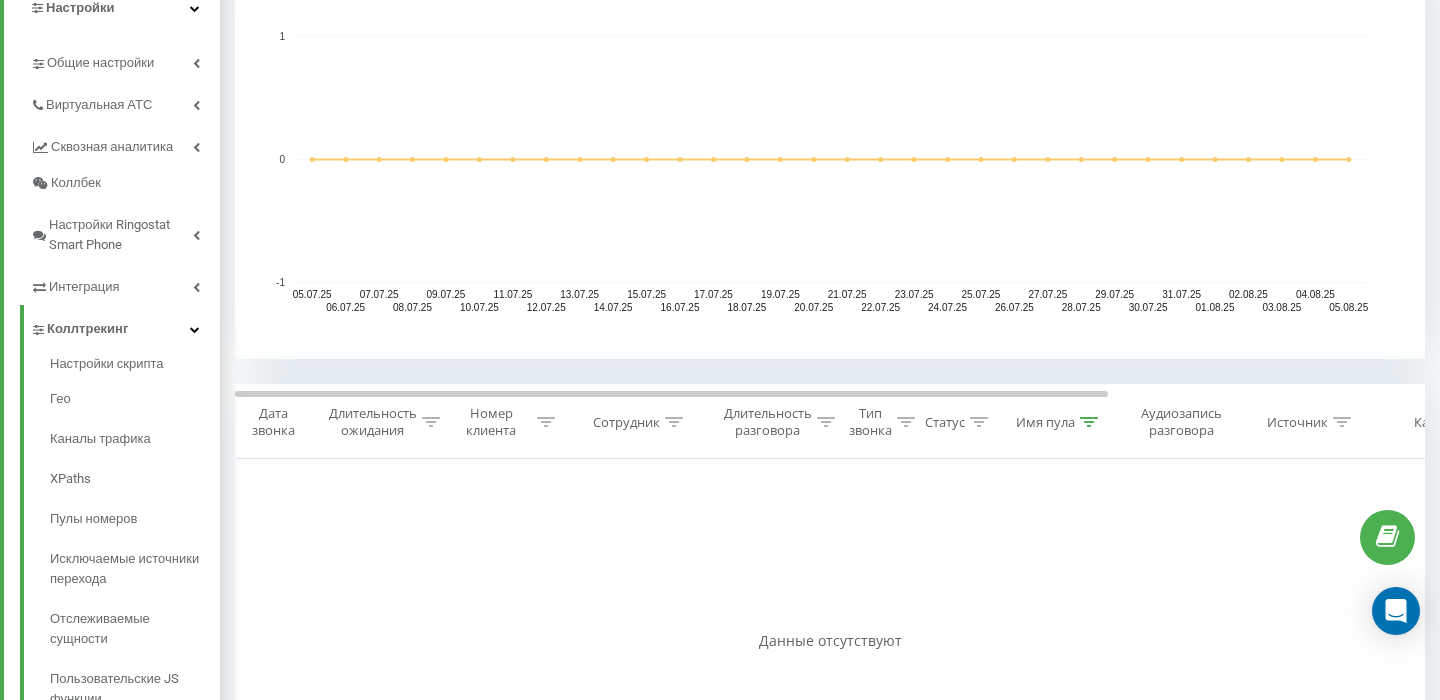 click 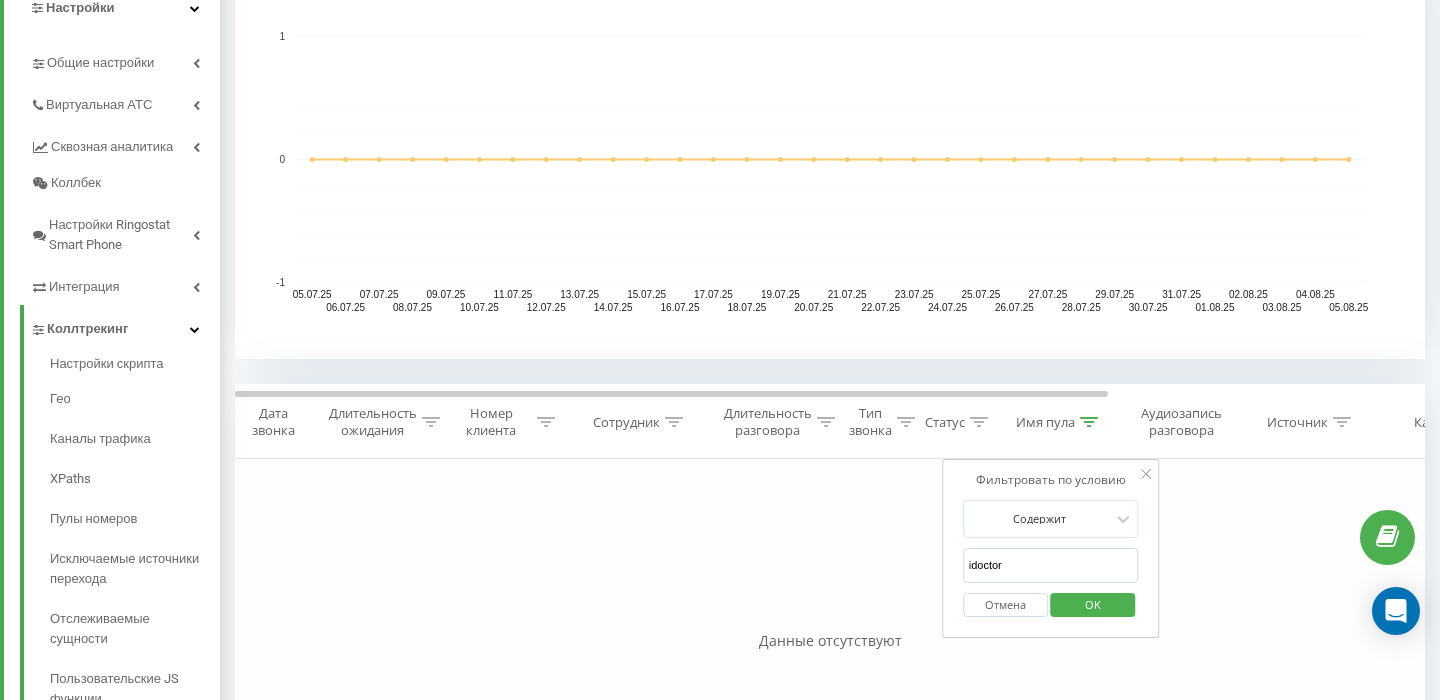 click on "idoctor" at bounding box center [1051, 565] 